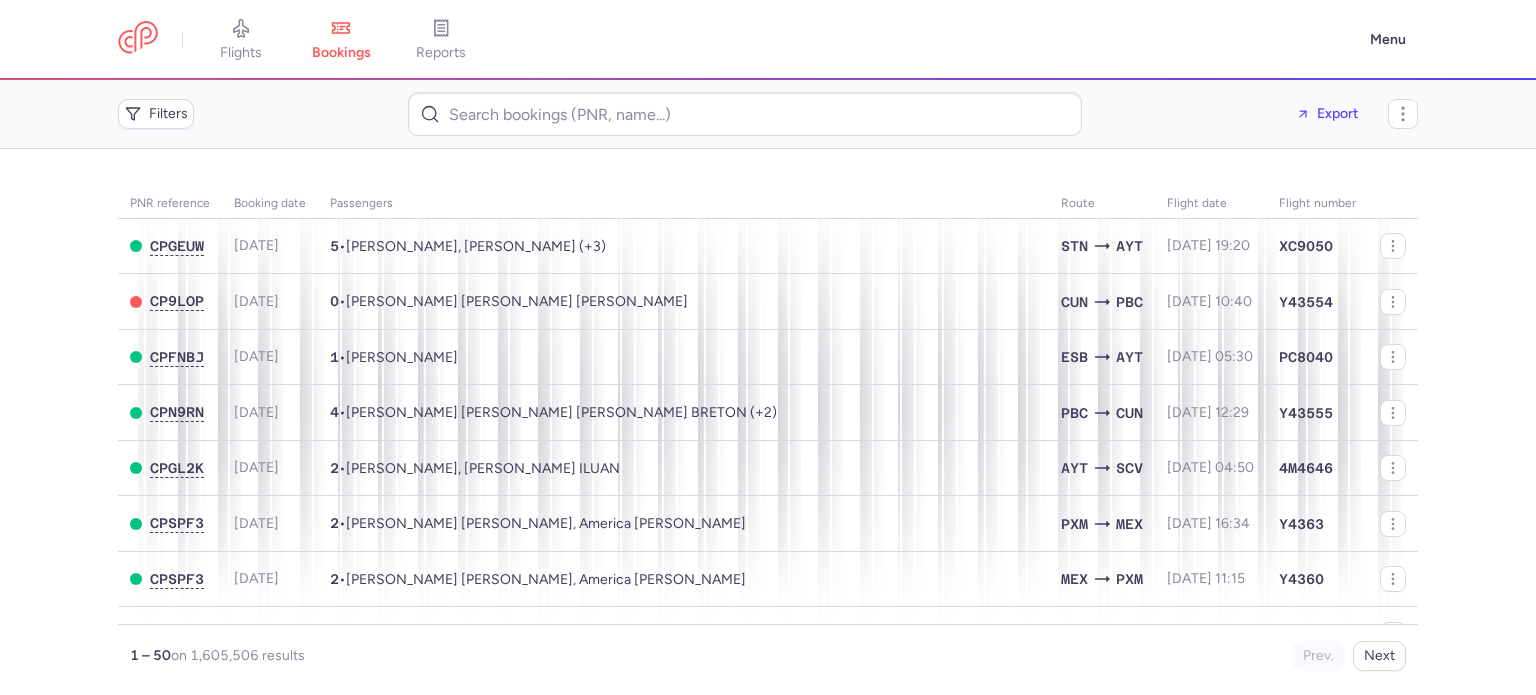 scroll, scrollTop: 0, scrollLeft: 0, axis: both 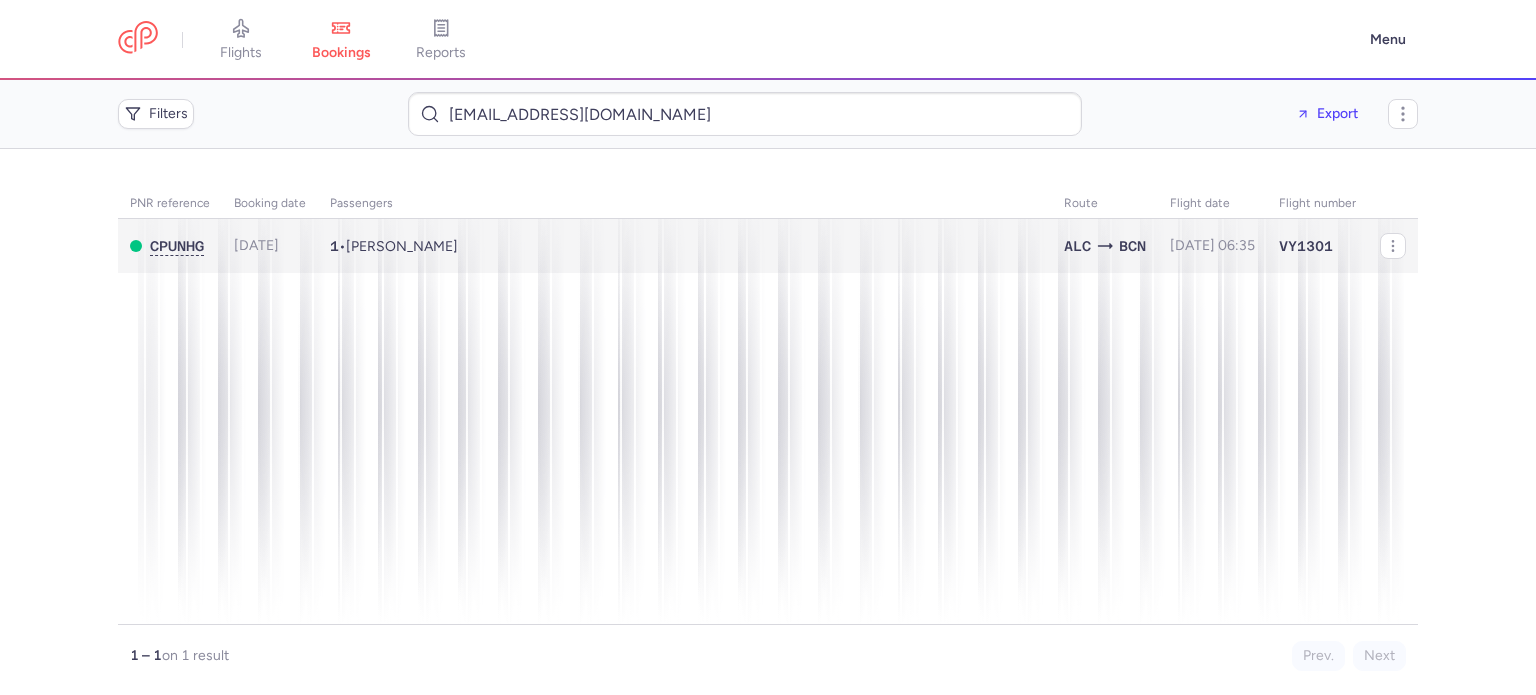 type on "kabbara3@yandex.ru" 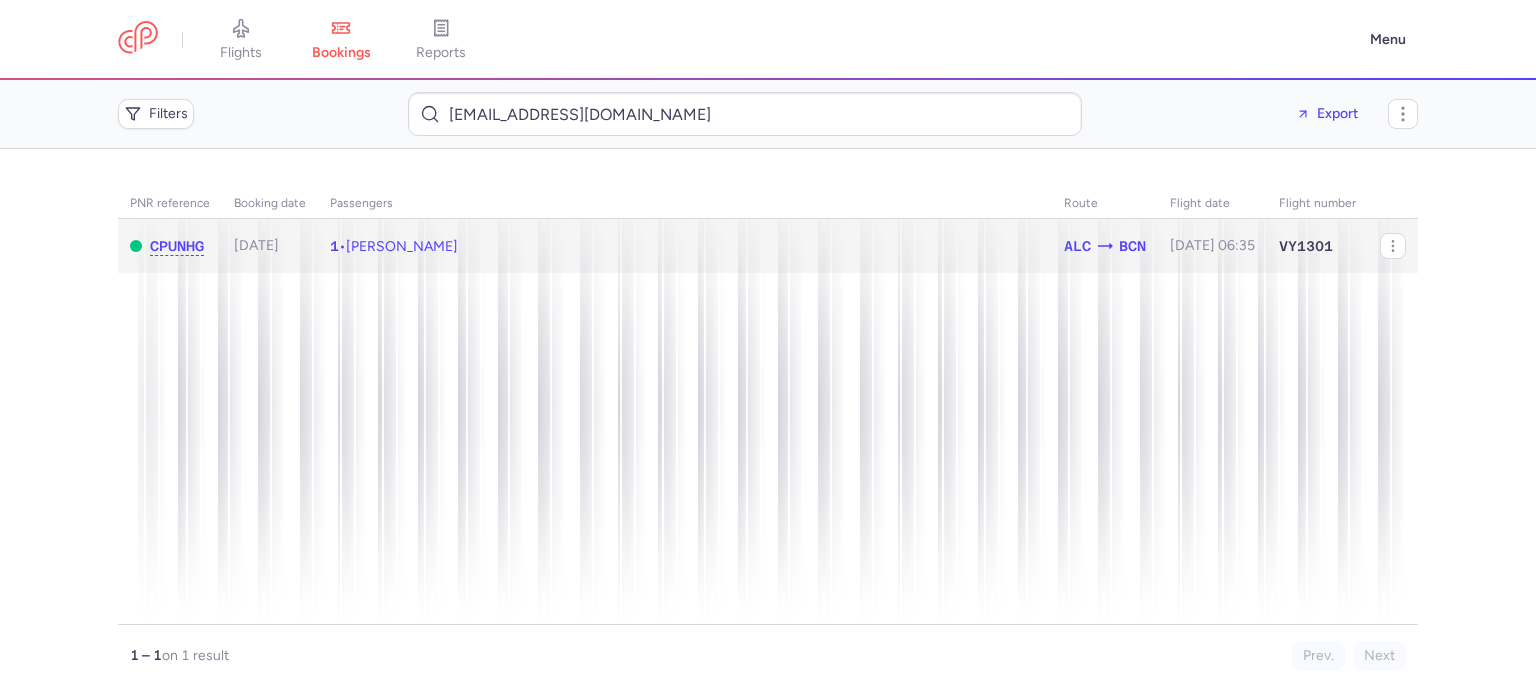 click on "Nuriya KABBARA" at bounding box center [402, 246] 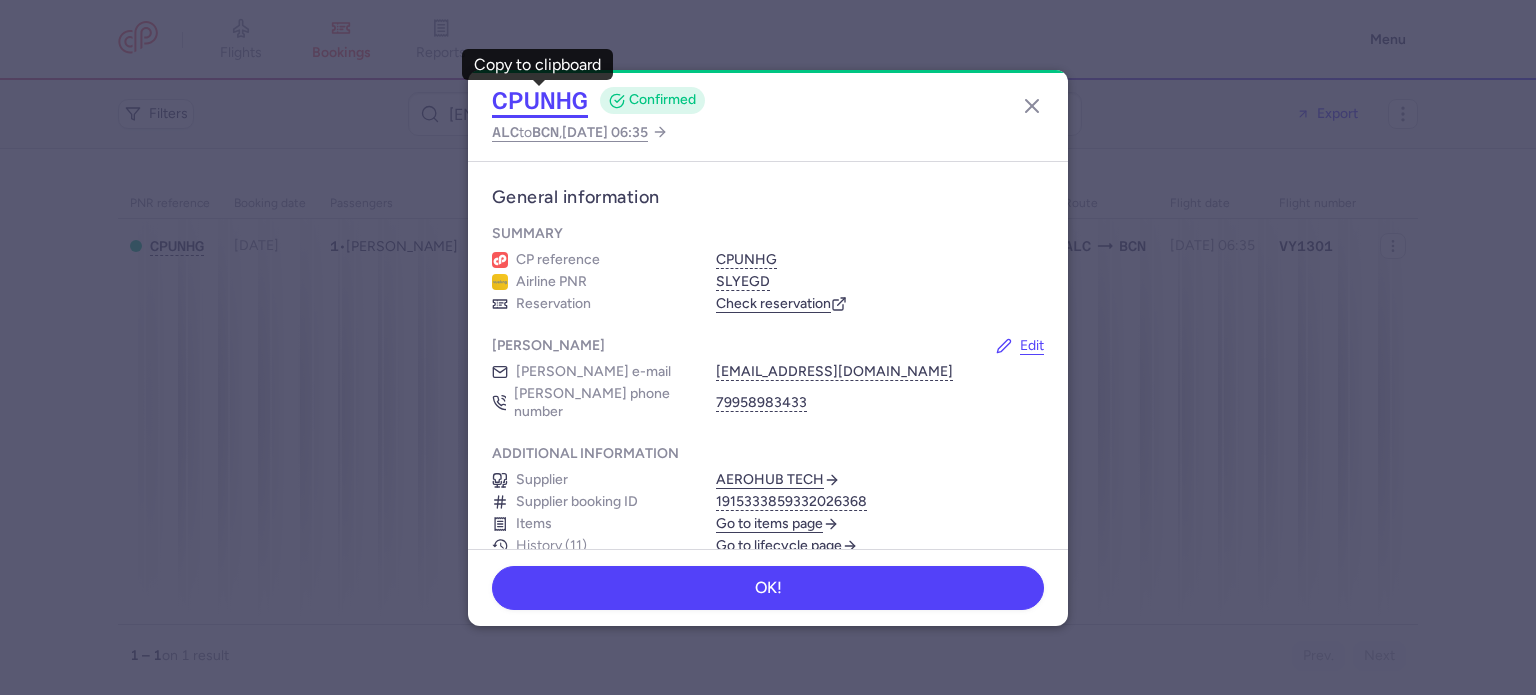click on "CPUNHG" 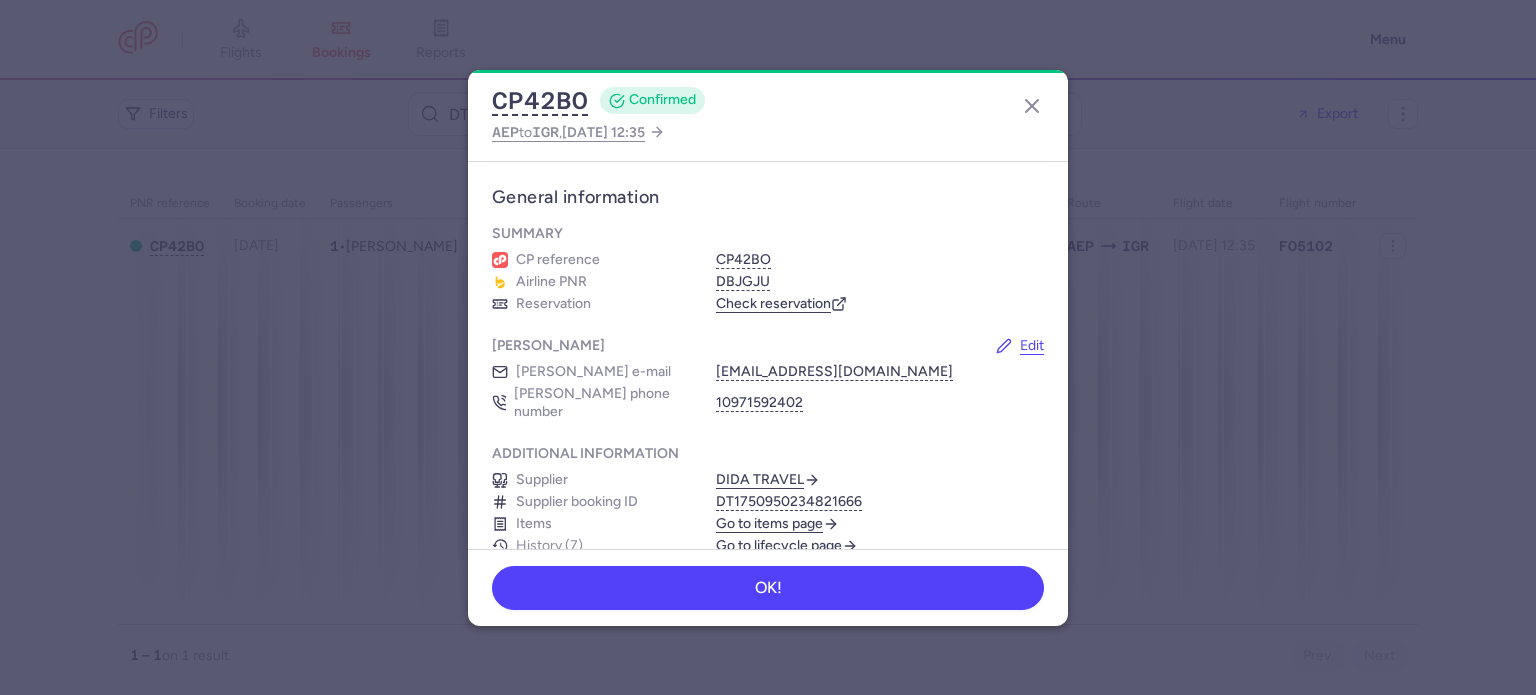 scroll, scrollTop: 0, scrollLeft: 0, axis: both 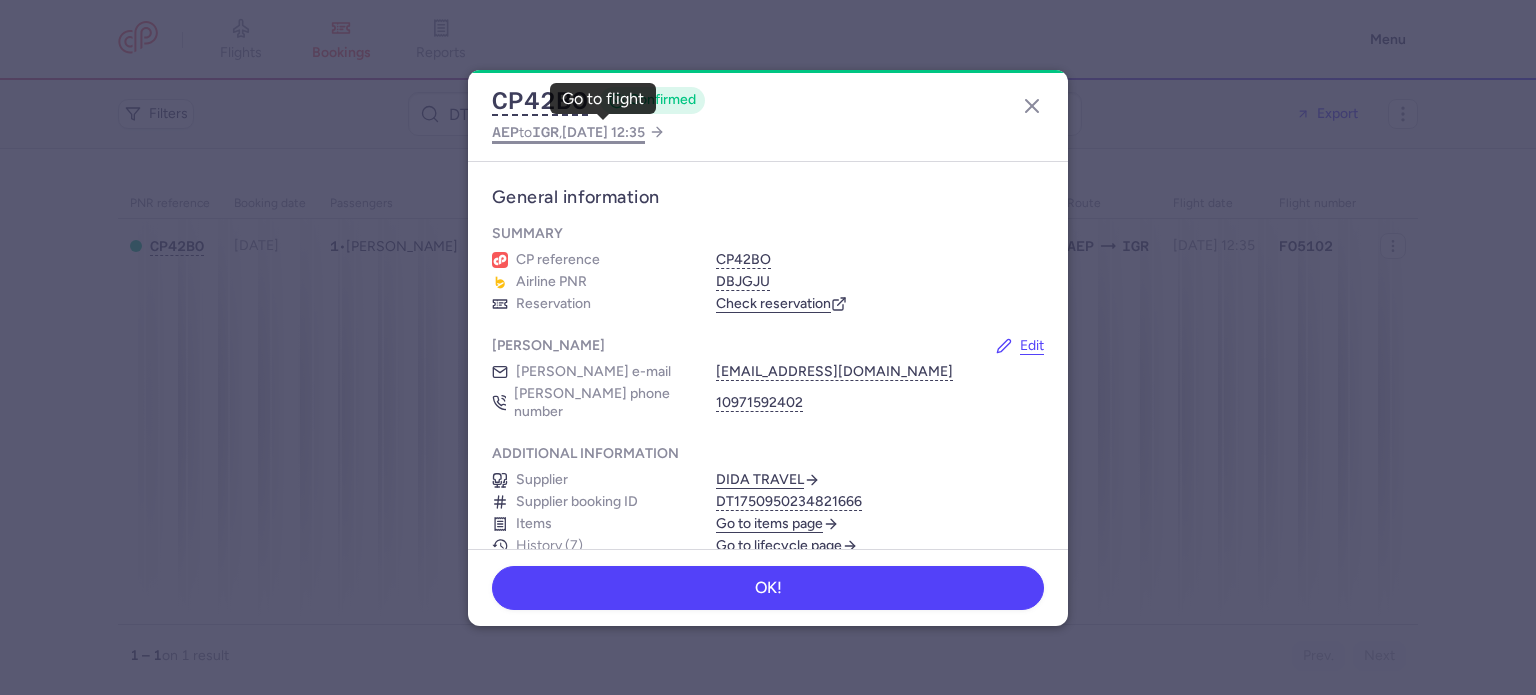 click on "2025 Aug 21, 12:35" at bounding box center [603, 132] 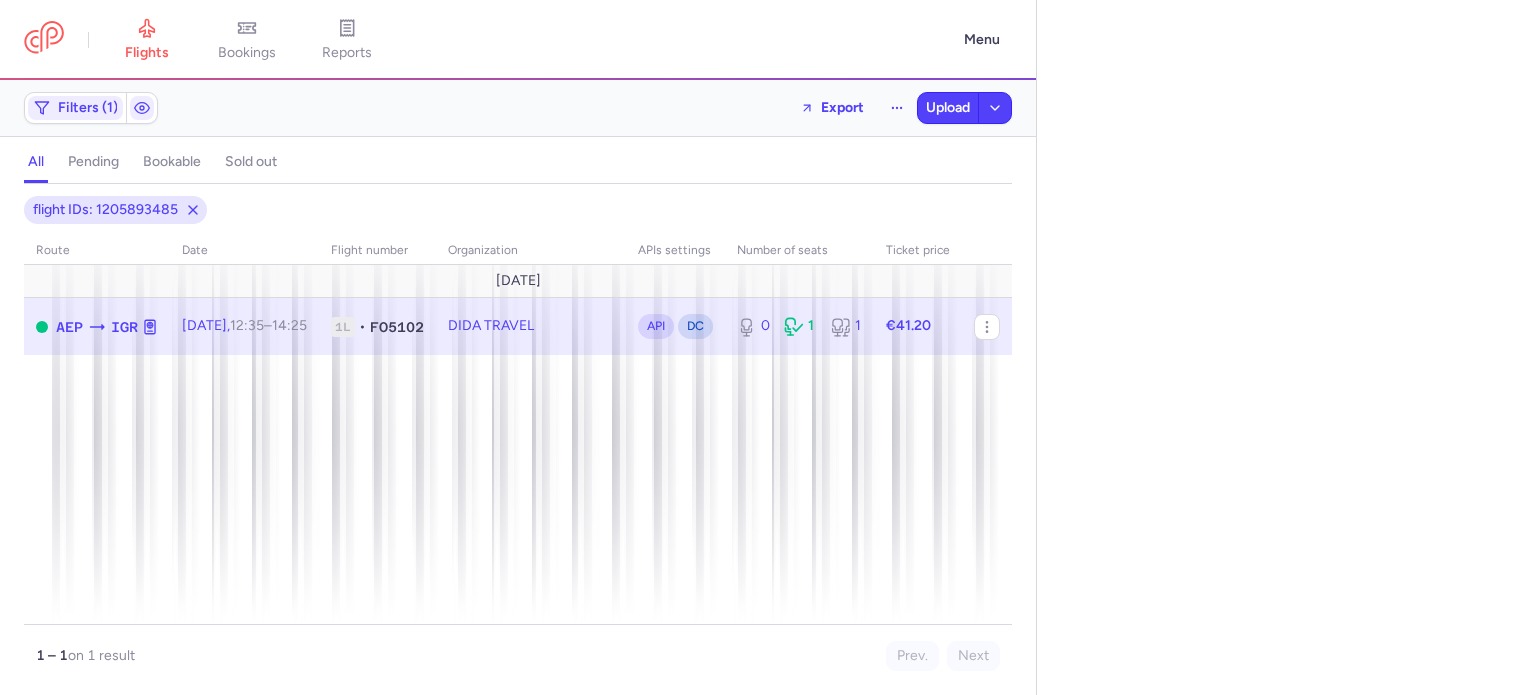 select on "days" 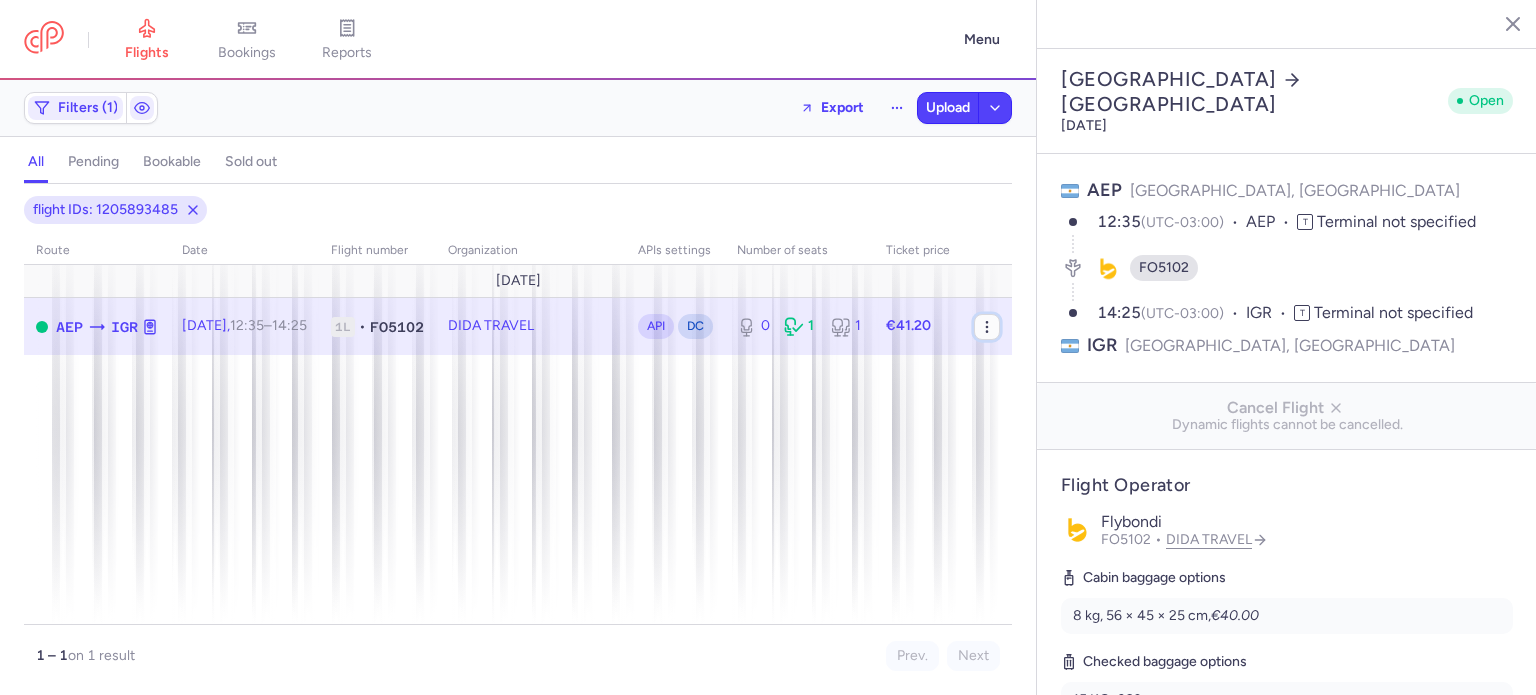 click 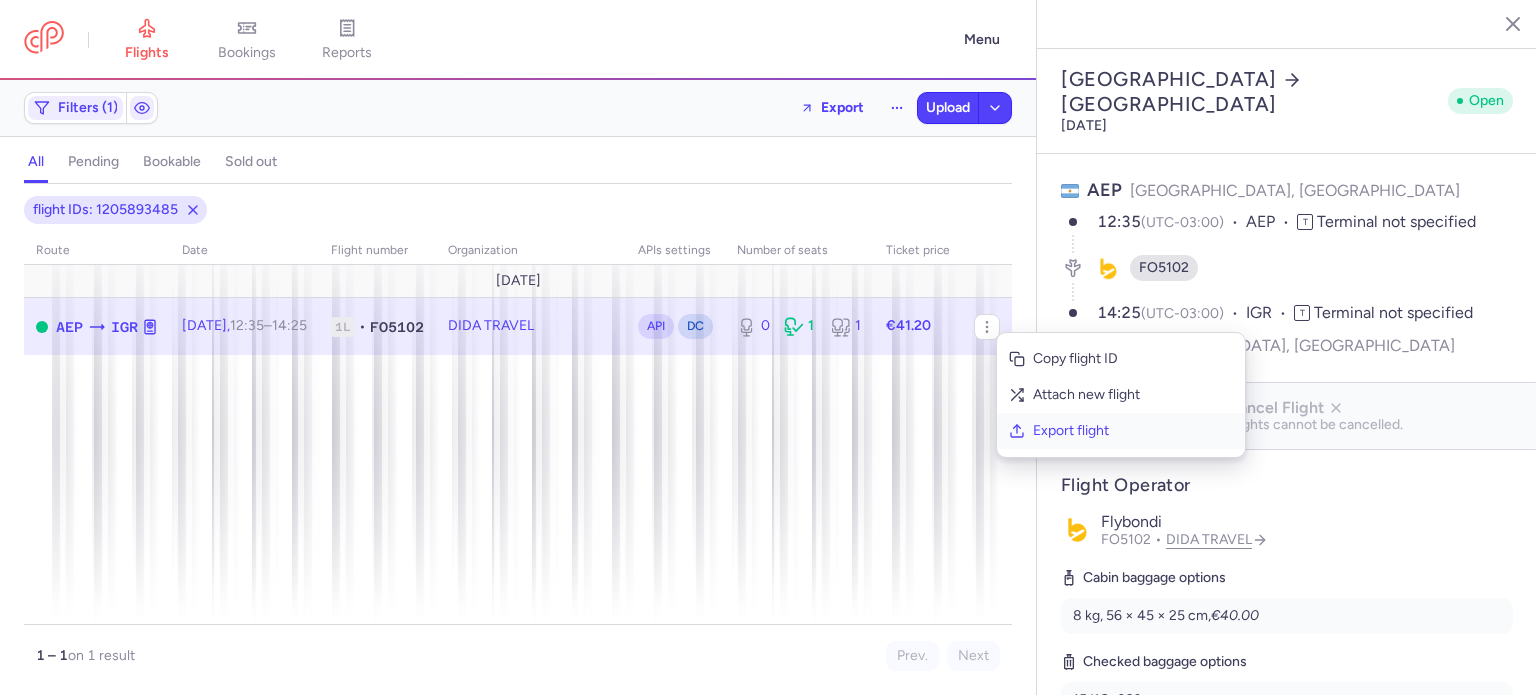 click on "Export flight" at bounding box center (1133, 431) 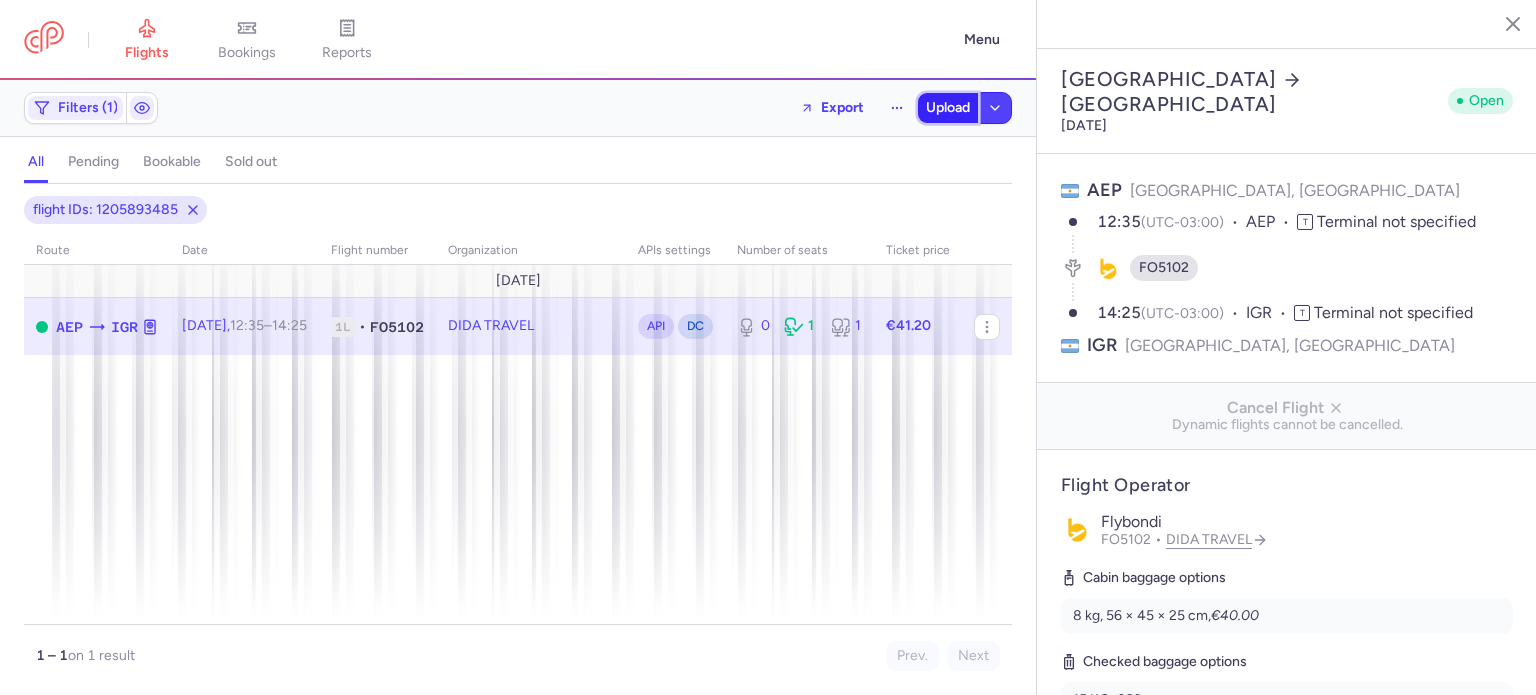 click on "Upload" at bounding box center (948, 108) 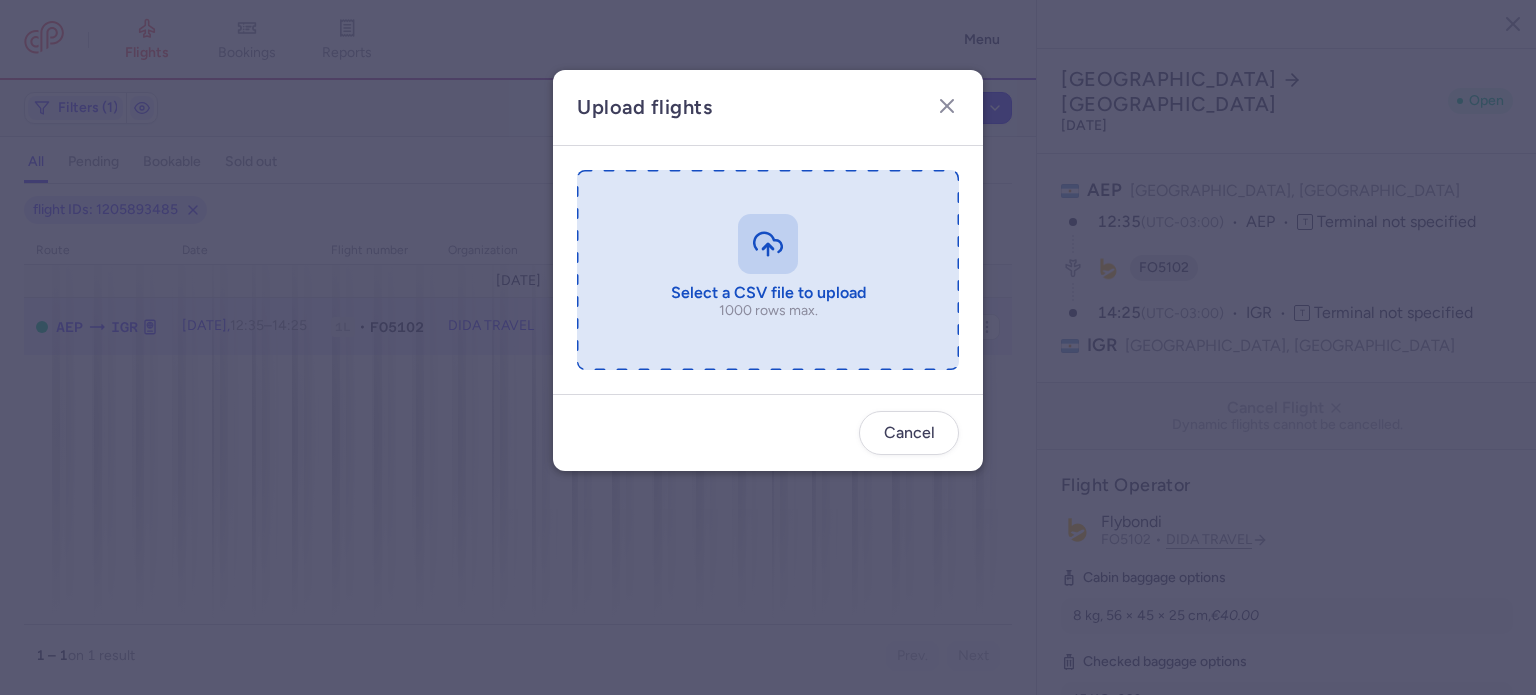 click at bounding box center (768, 270) 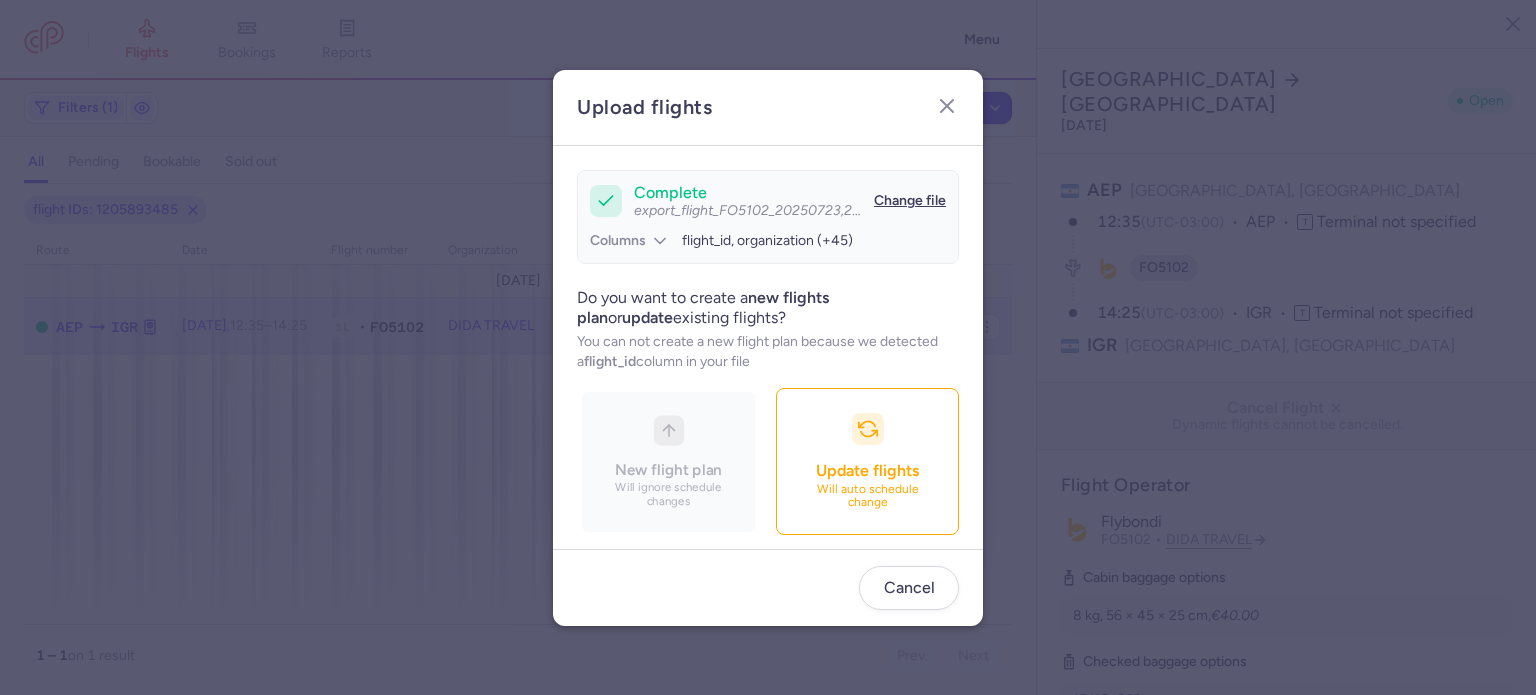 scroll, scrollTop: 172, scrollLeft: 0, axis: vertical 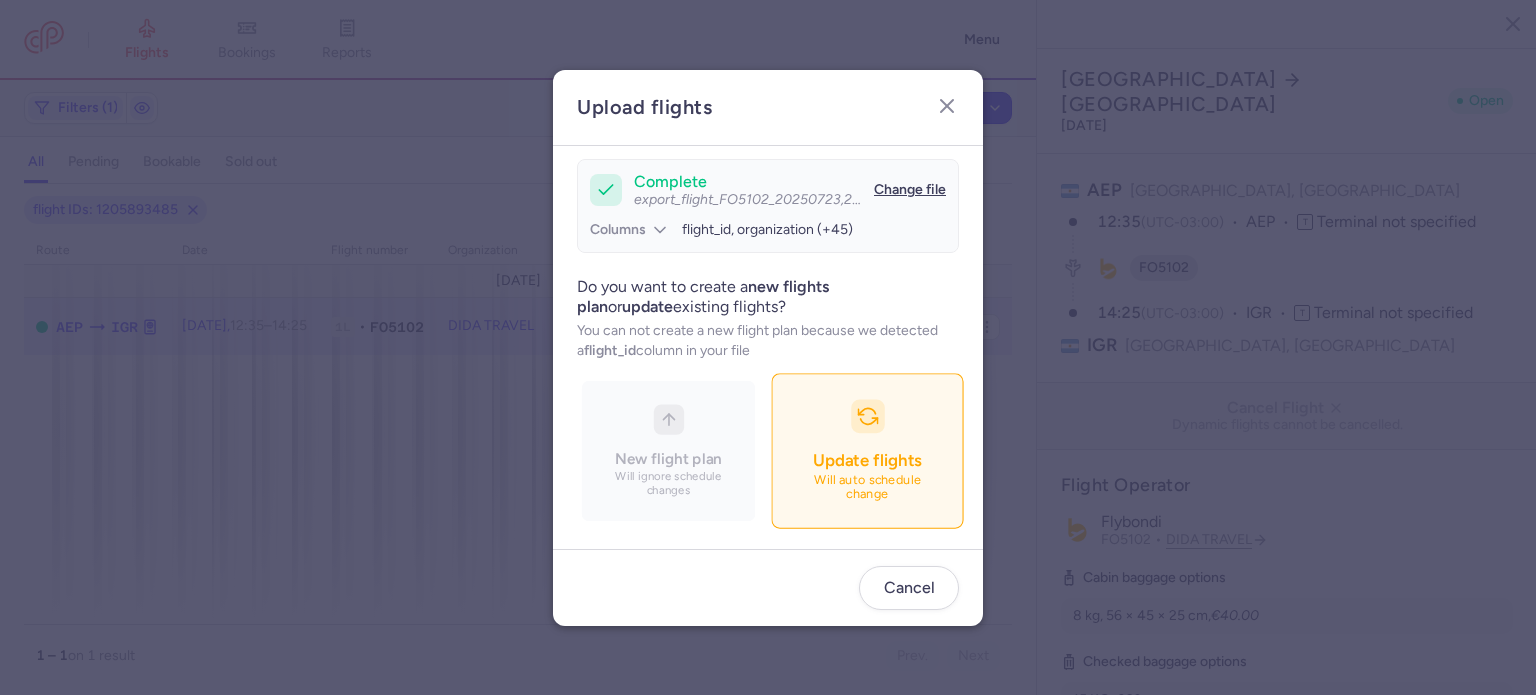 click on "Update flights" at bounding box center (867, 460) 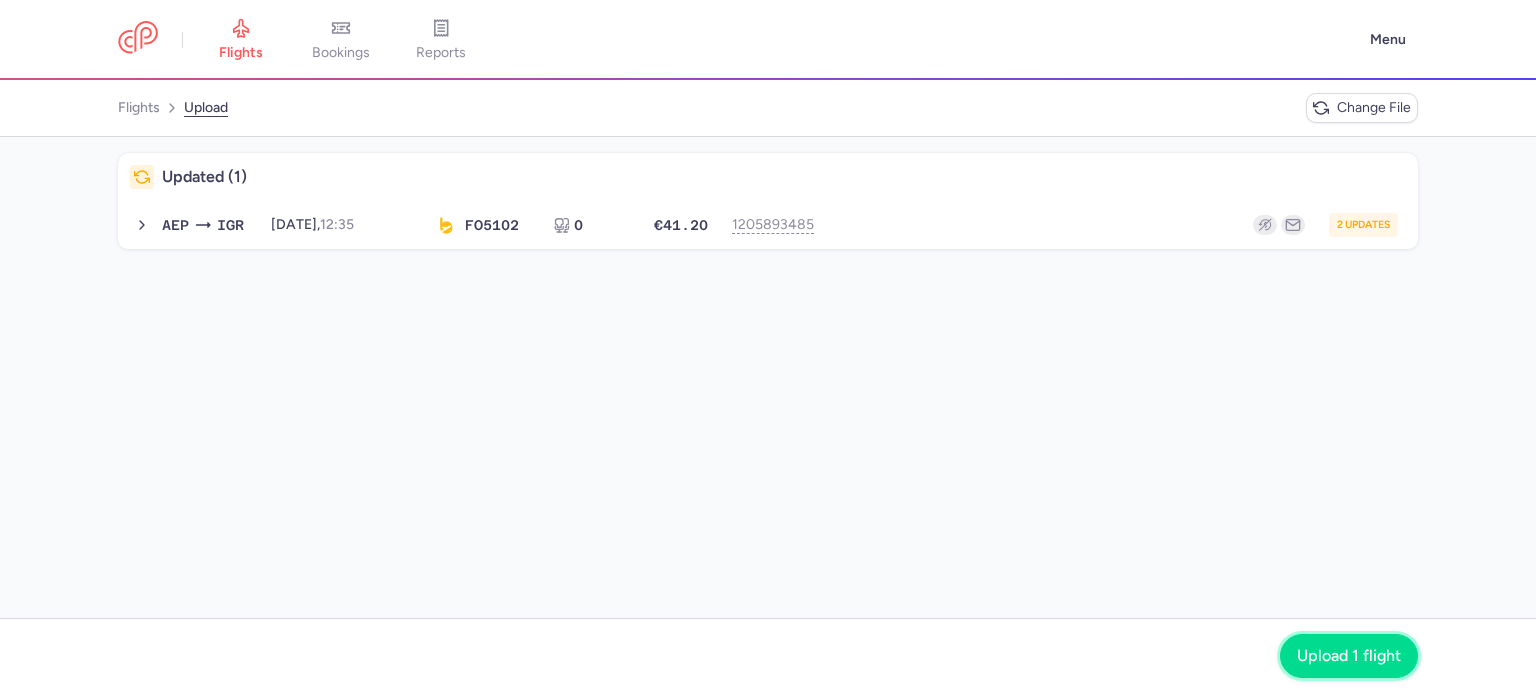 click on "Upload 1 flight" at bounding box center (1349, 656) 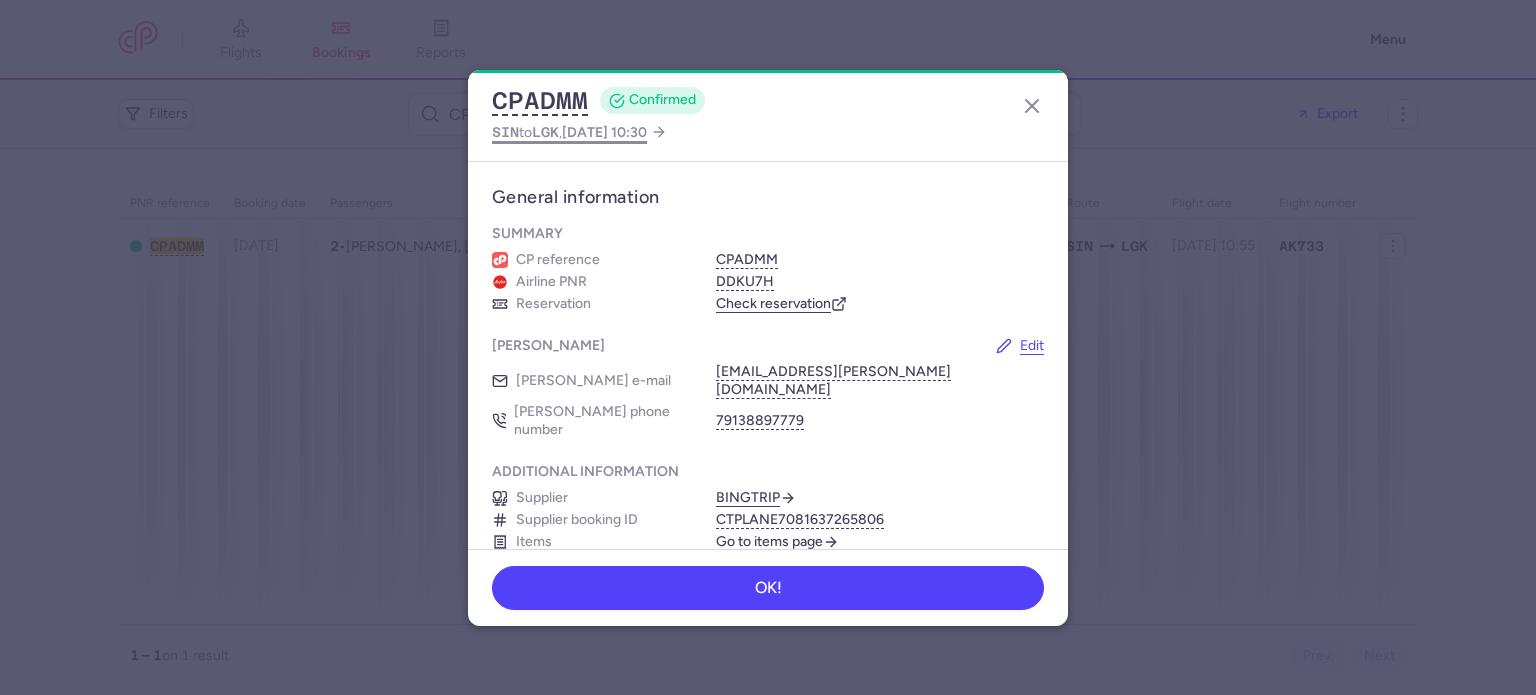 scroll, scrollTop: 0, scrollLeft: 0, axis: both 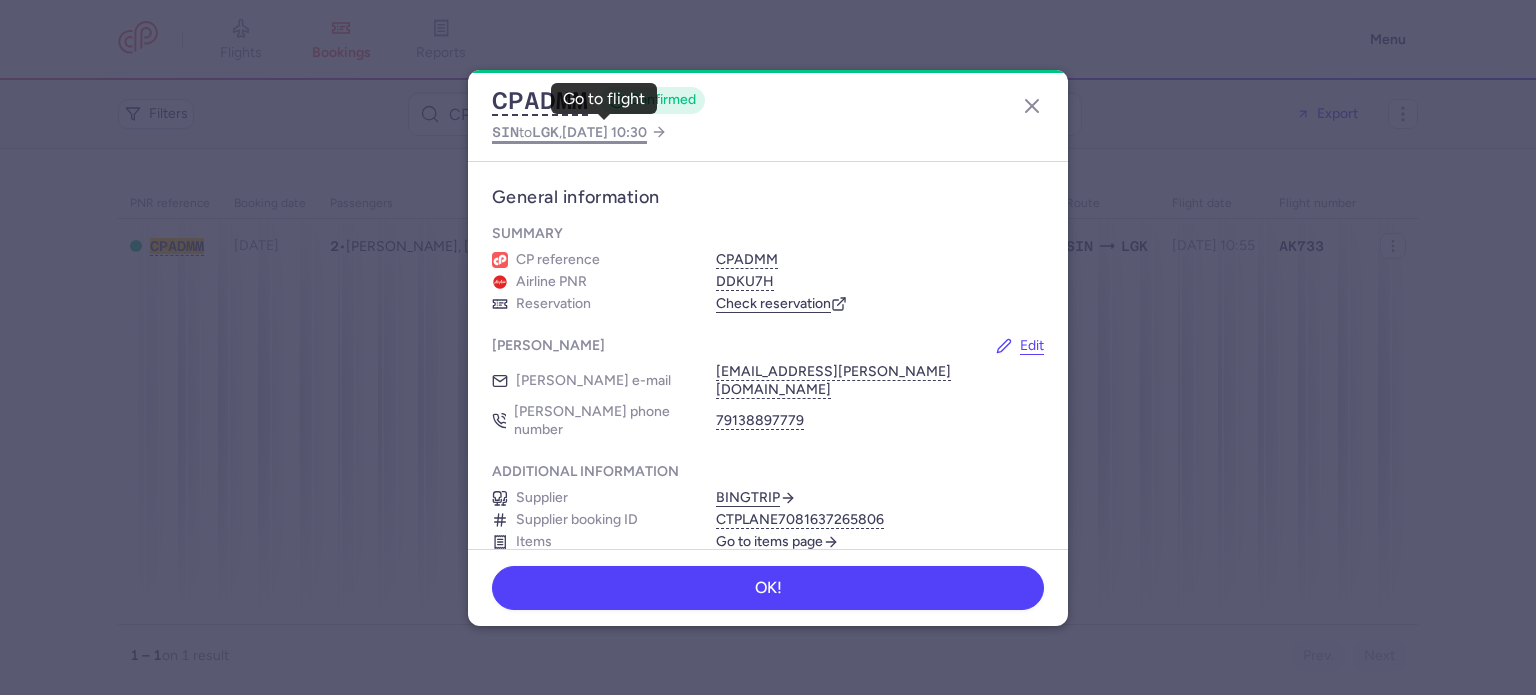 click on "SIN  to  LGK ,  2025 Aug 14, 10:30" at bounding box center [569, 132] 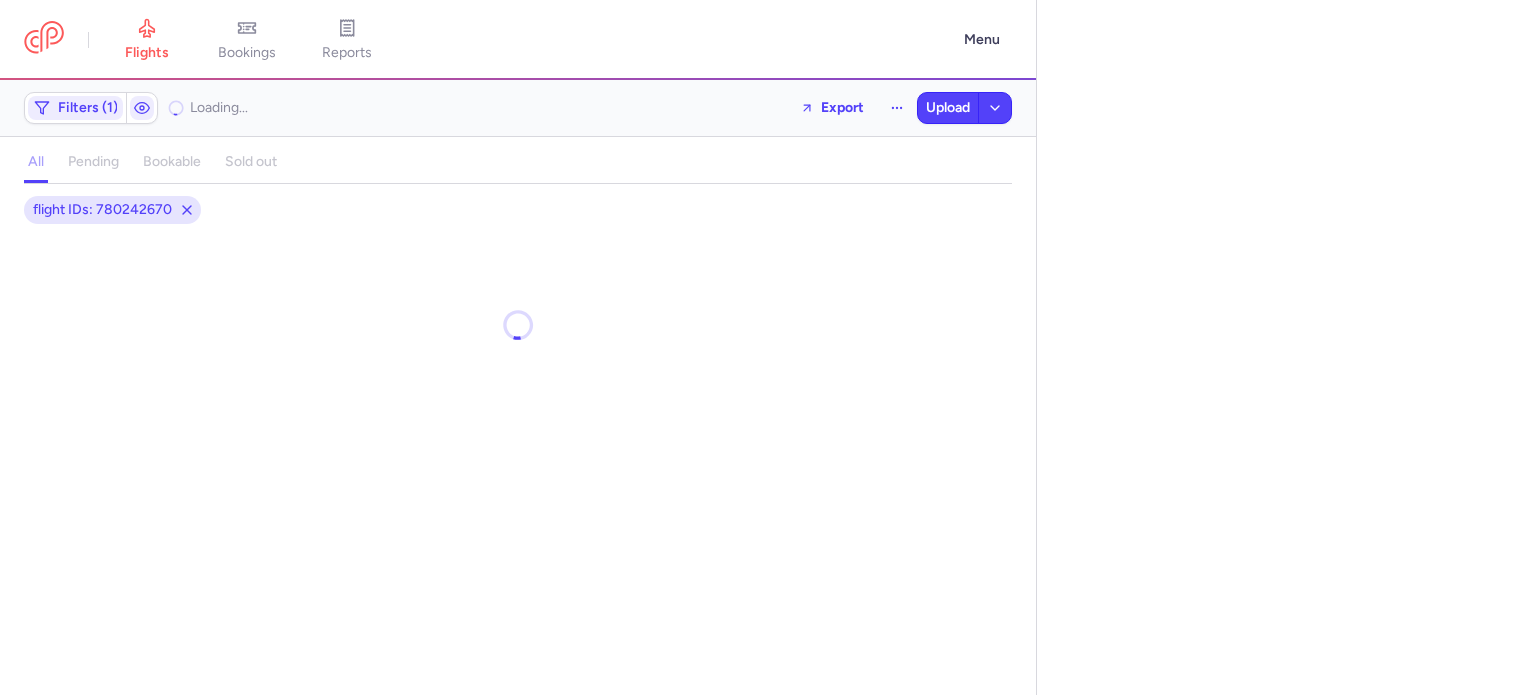 select on "hours" 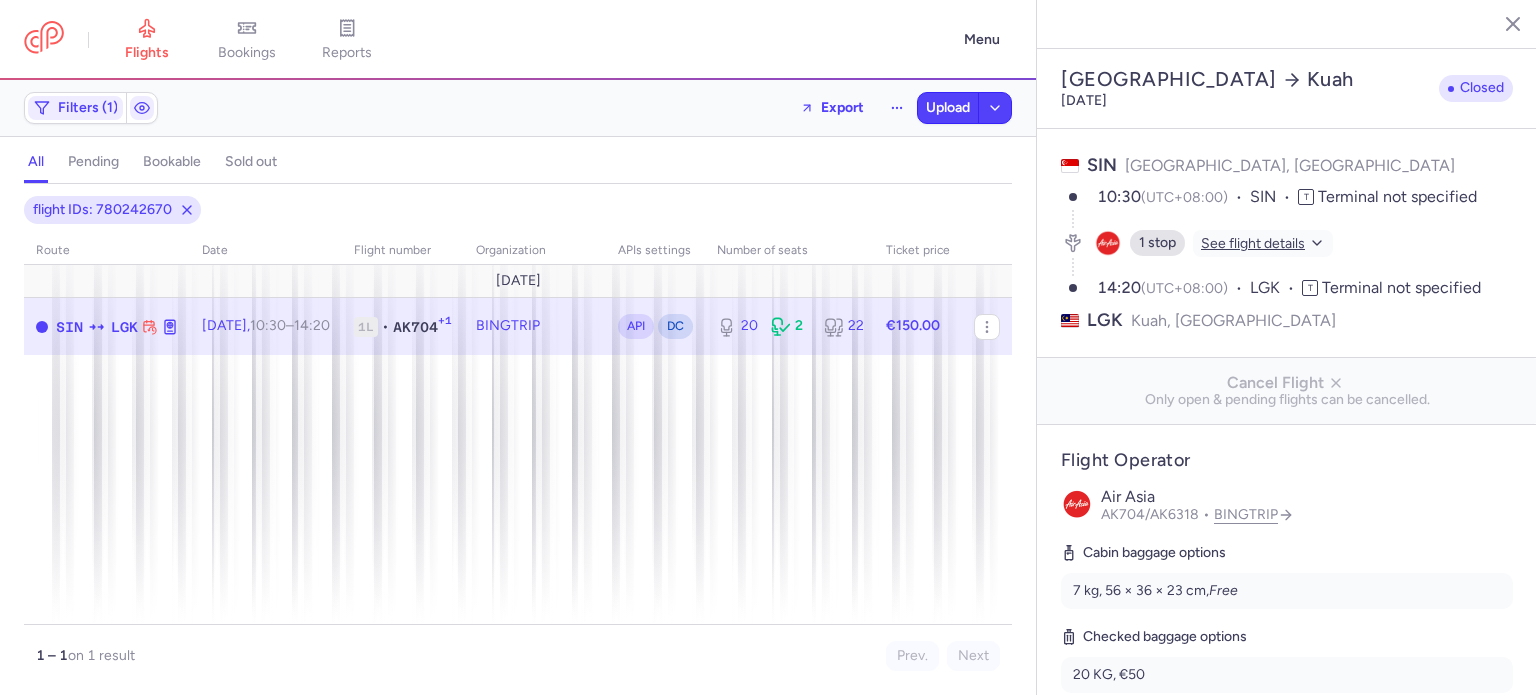 click 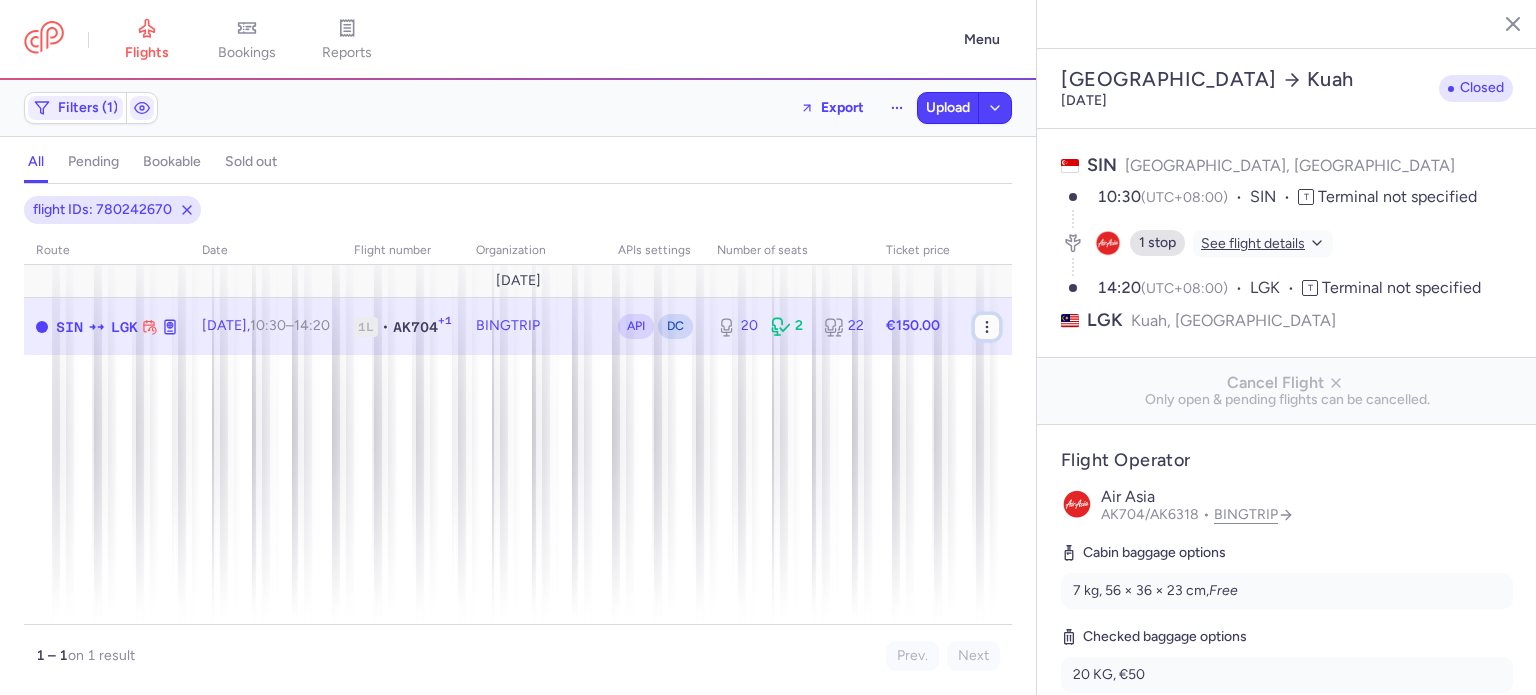 click 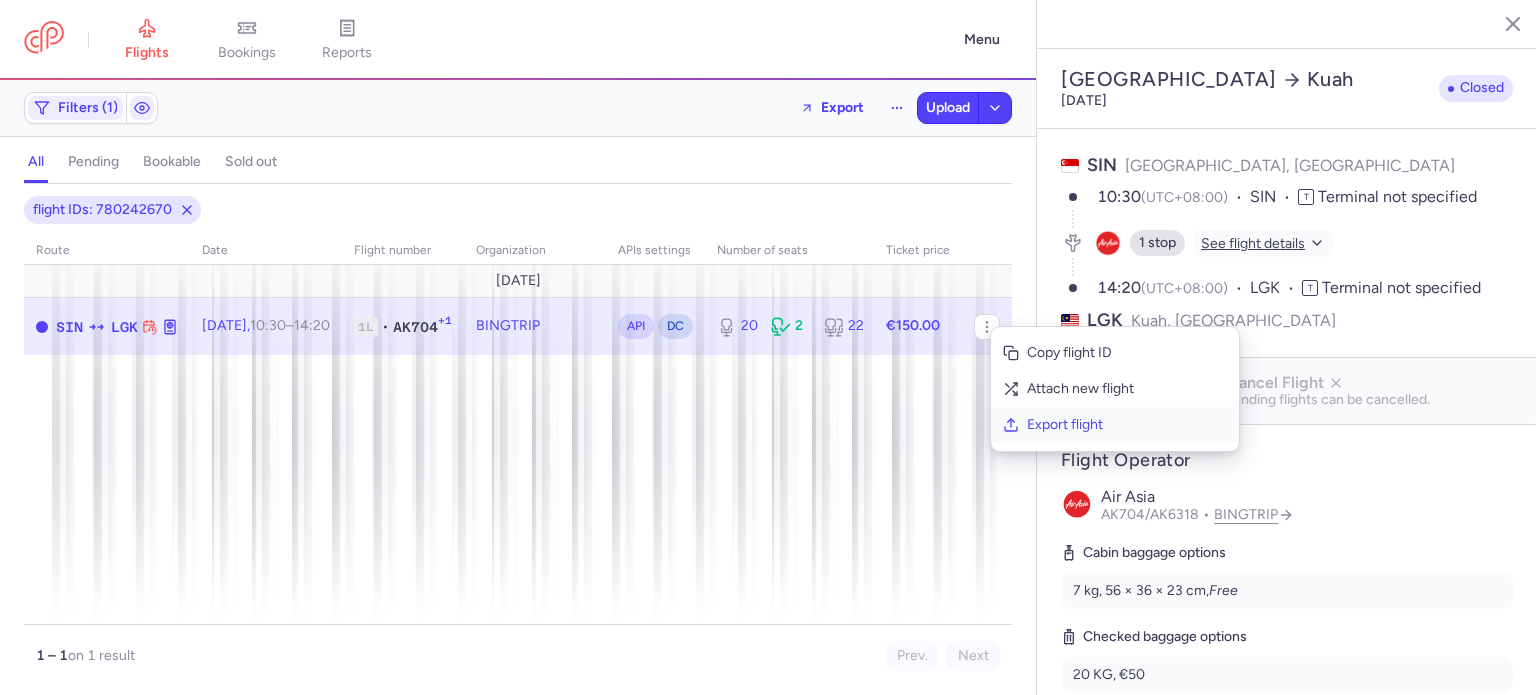 click on "Export flight" 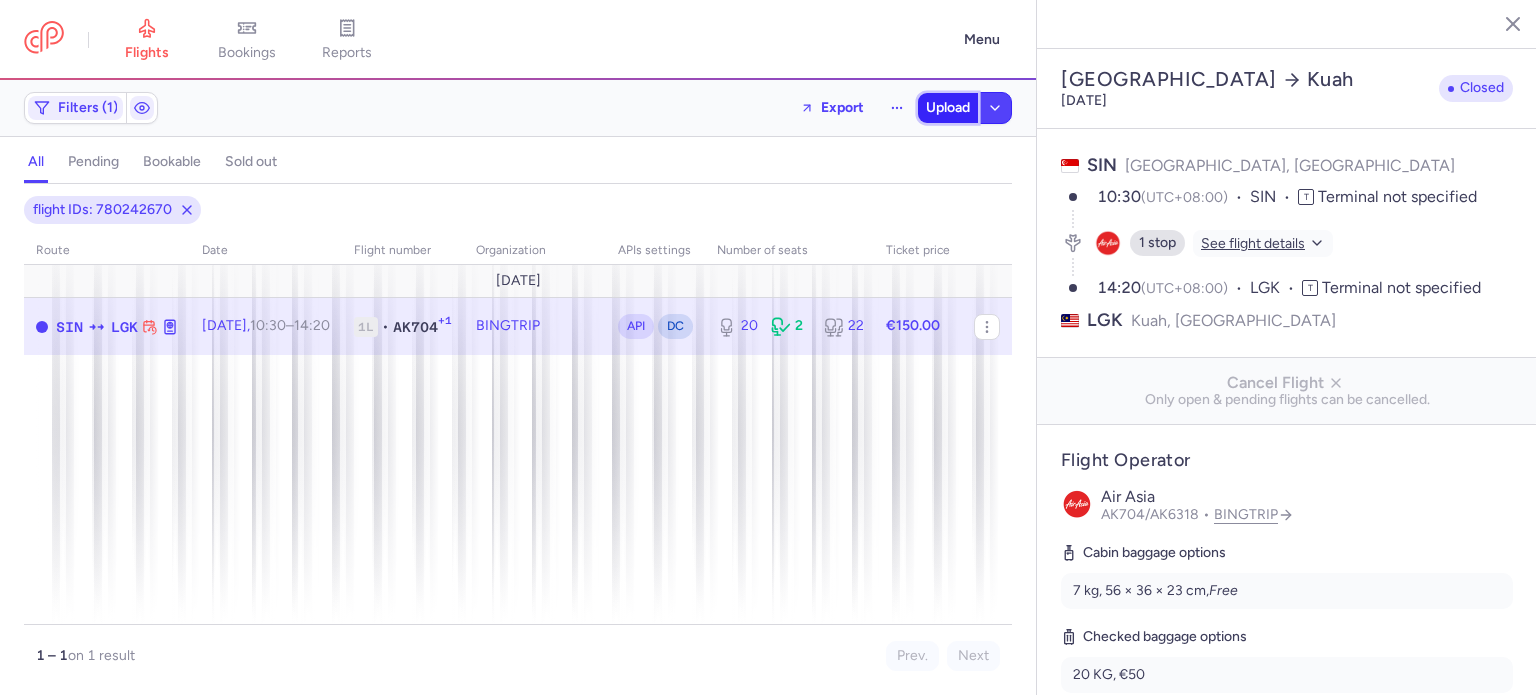 click on "Upload" at bounding box center (948, 108) 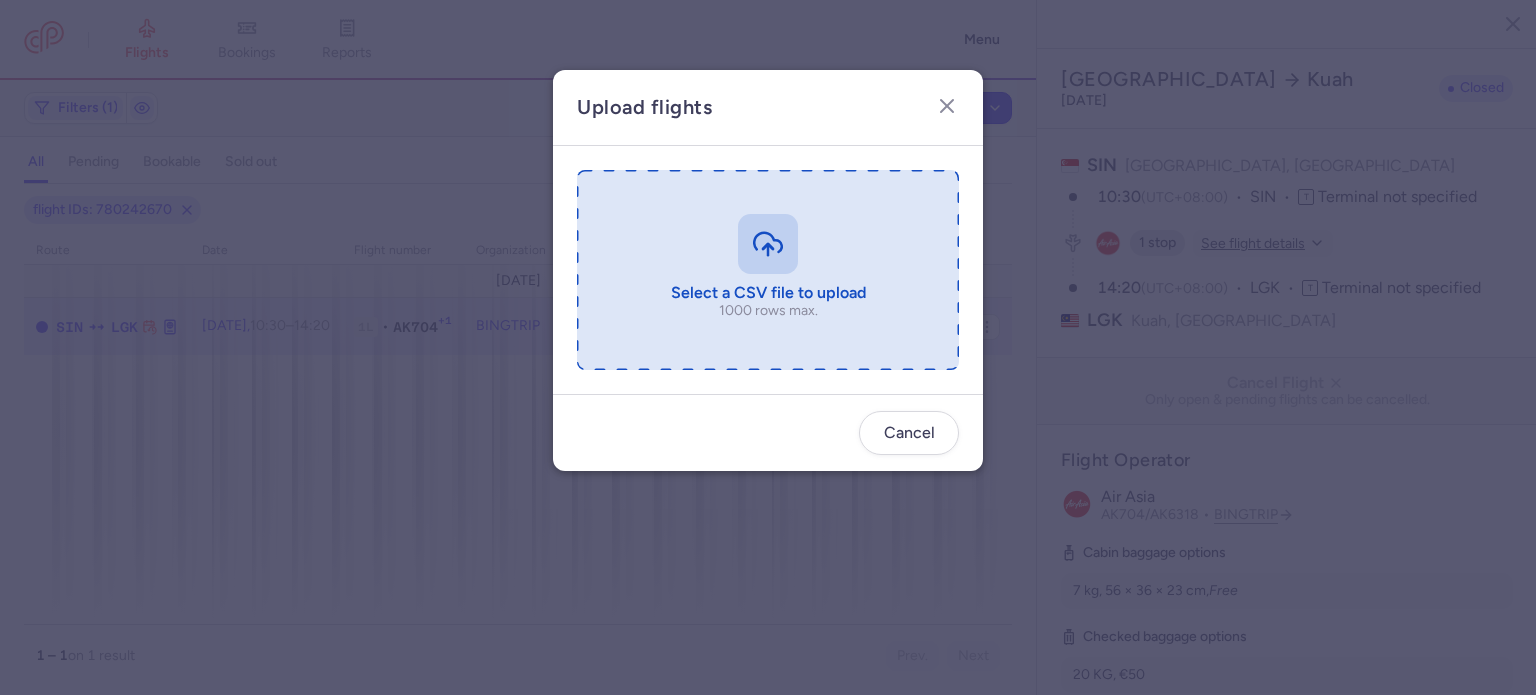 click at bounding box center (768, 270) 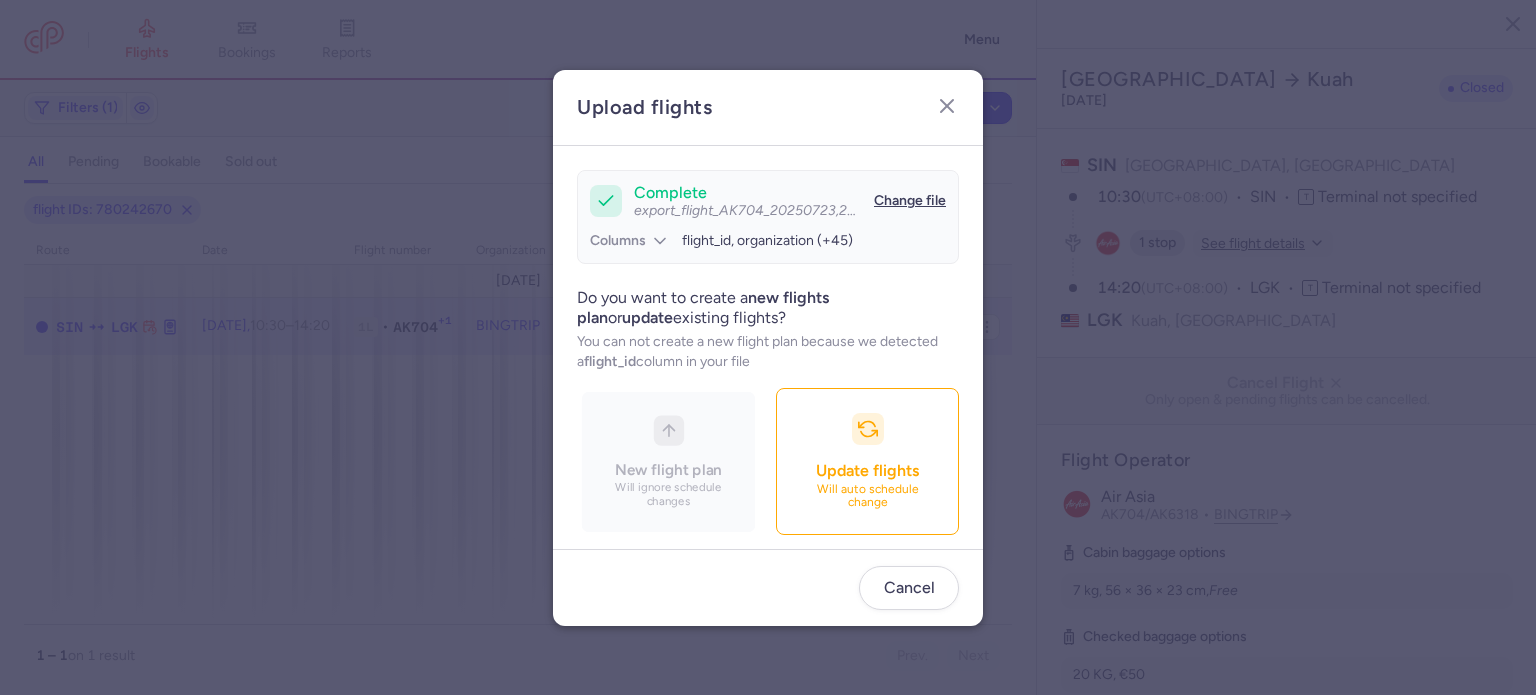 scroll, scrollTop: 172, scrollLeft: 0, axis: vertical 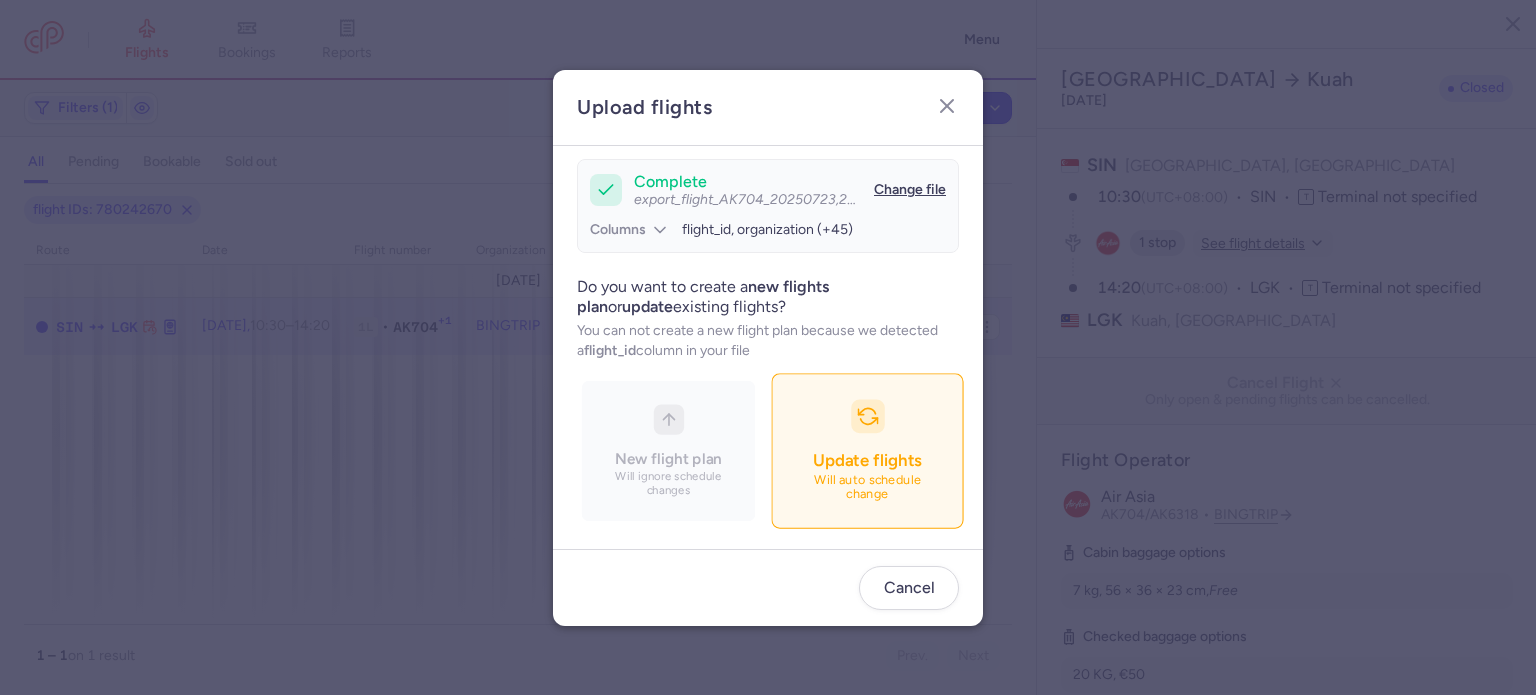 click on "Will auto schedule change" at bounding box center [868, 487] 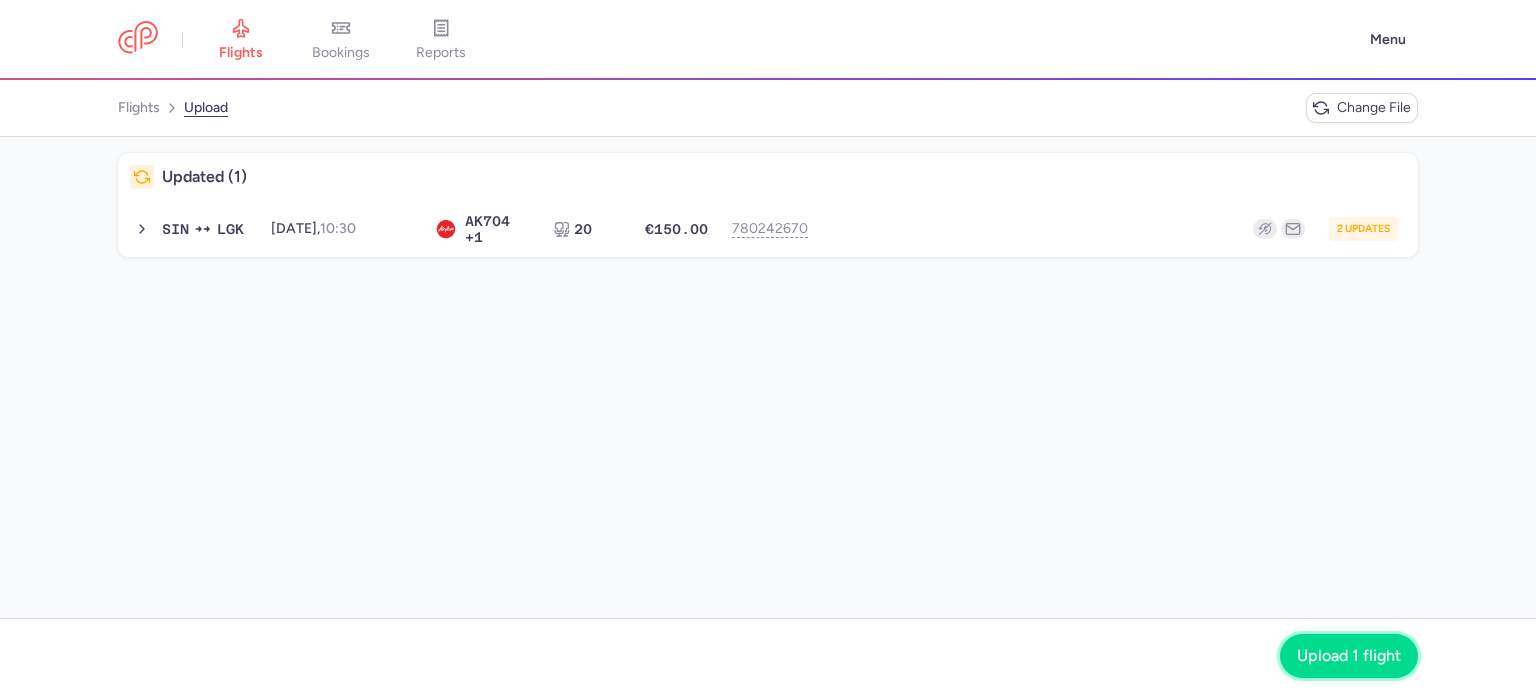 click on "Upload 1 flight" 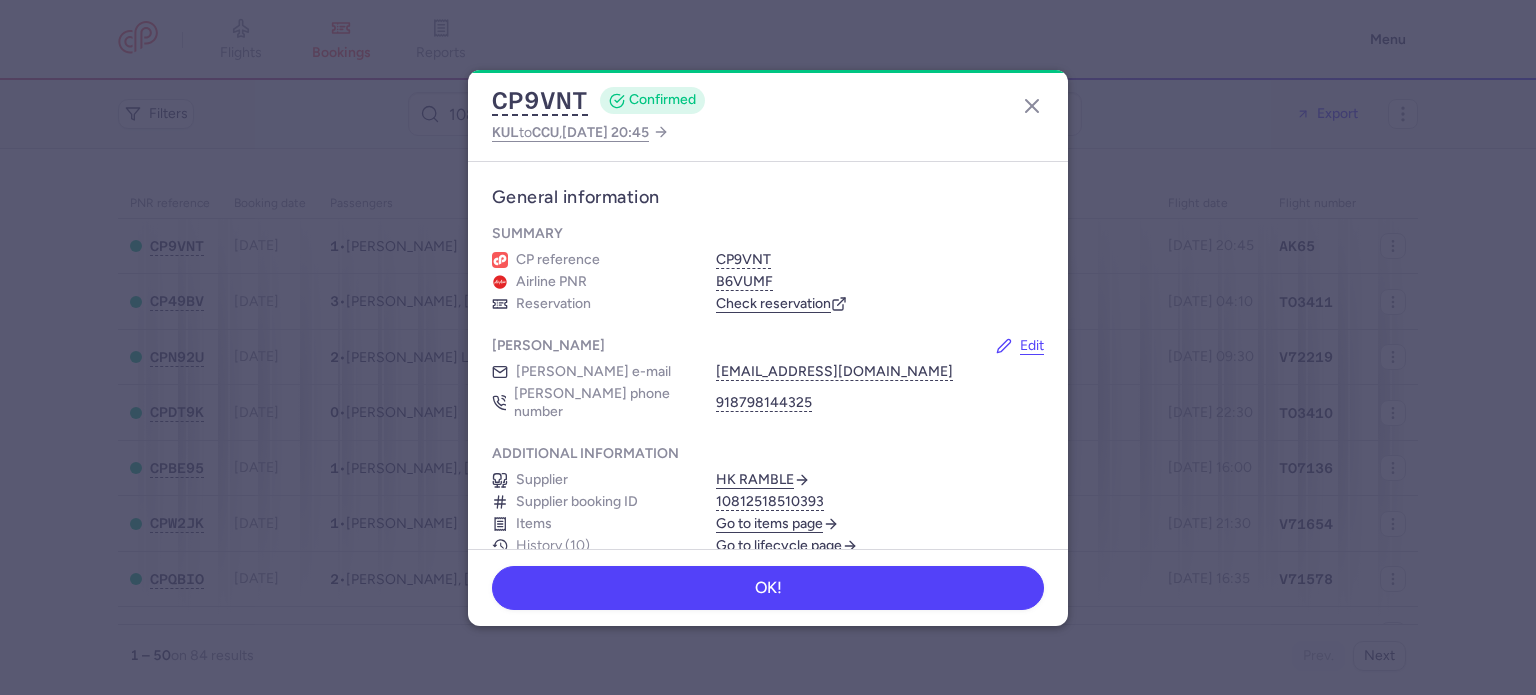scroll, scrollTop: 0, scrollLeft: 0, axis: both 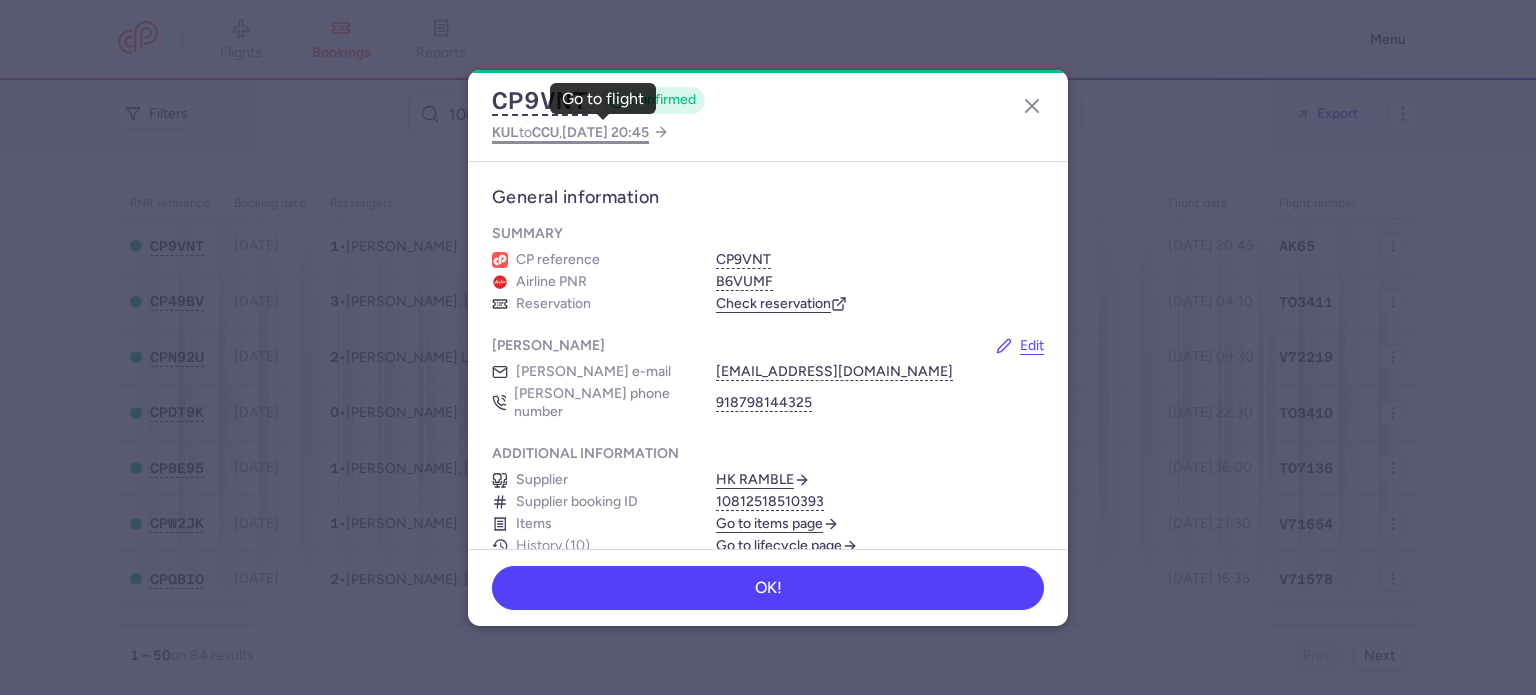 click on "KUL  to  CCU ,  [DATE] 20:45" at bounding box center [570, 132] 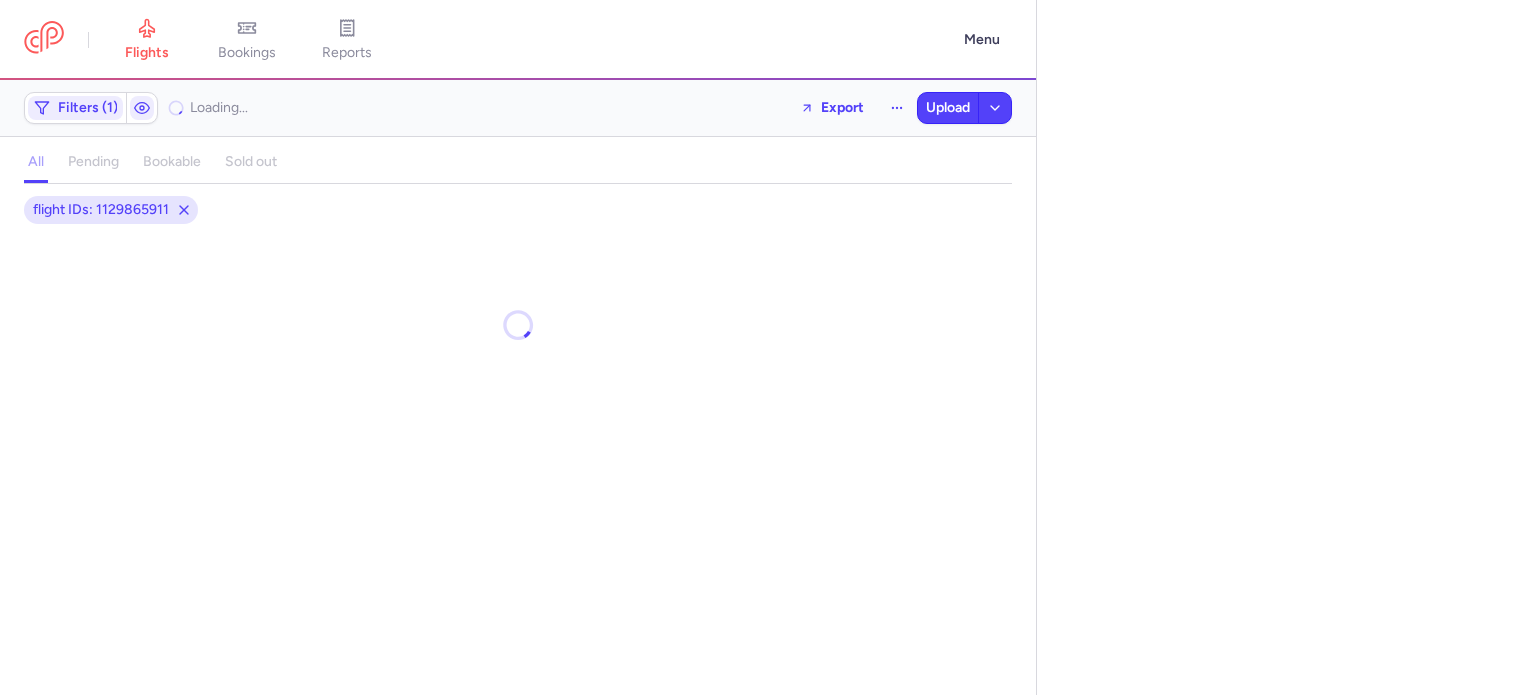select on "days" 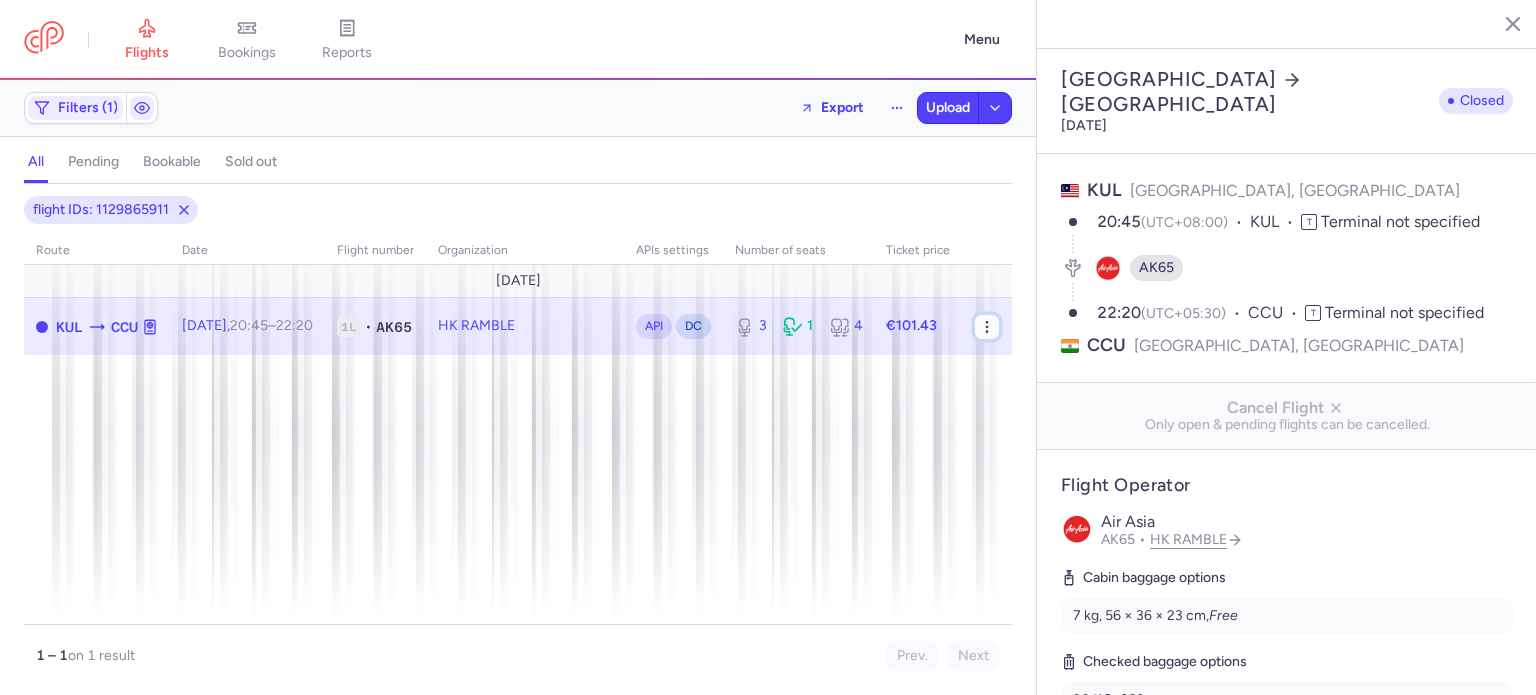 click 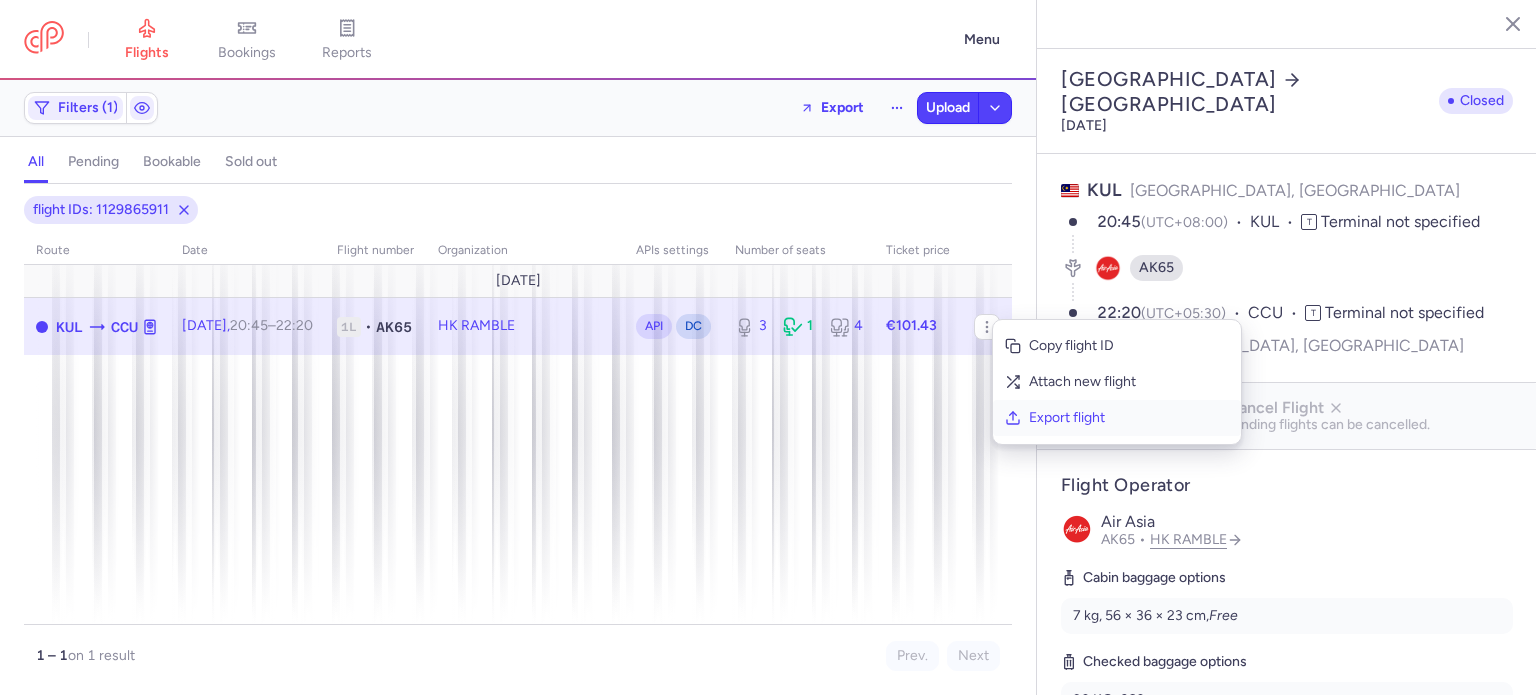 click on "Export flight" 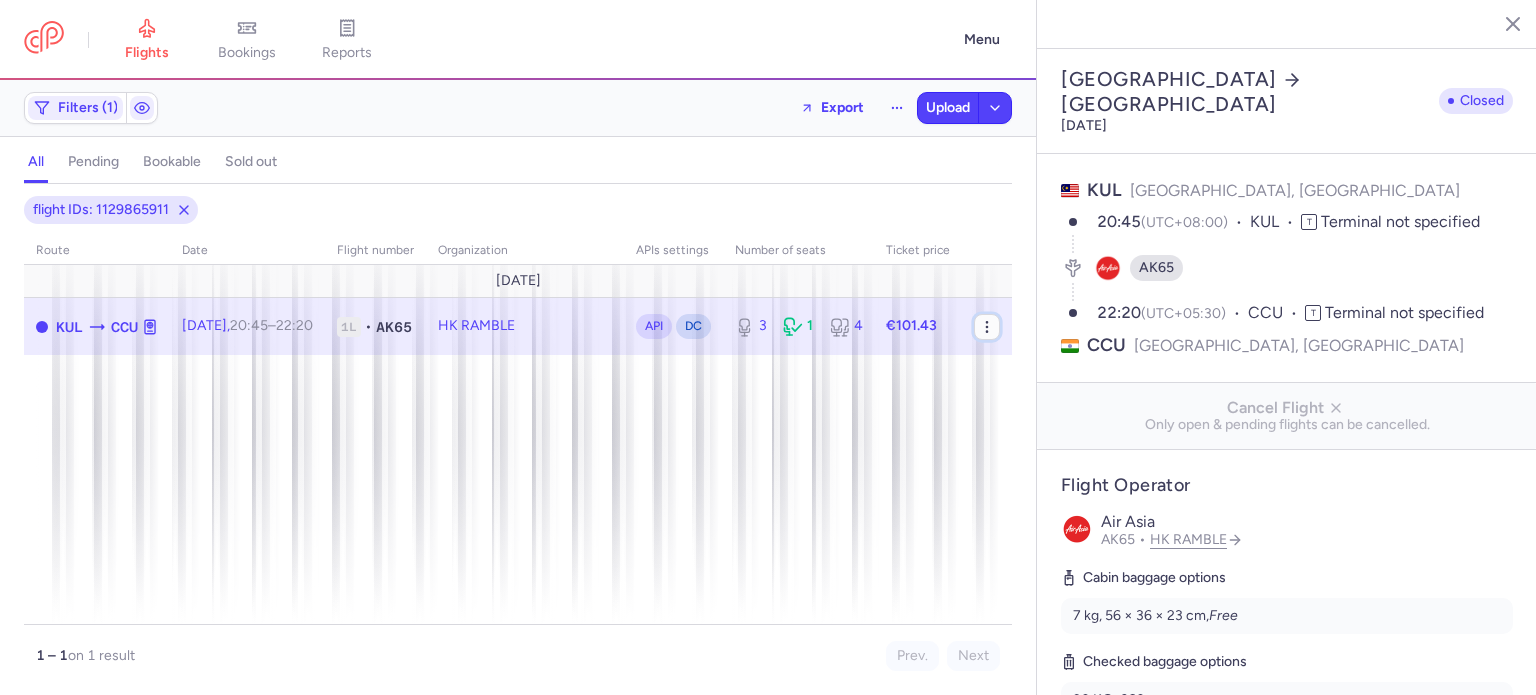 click 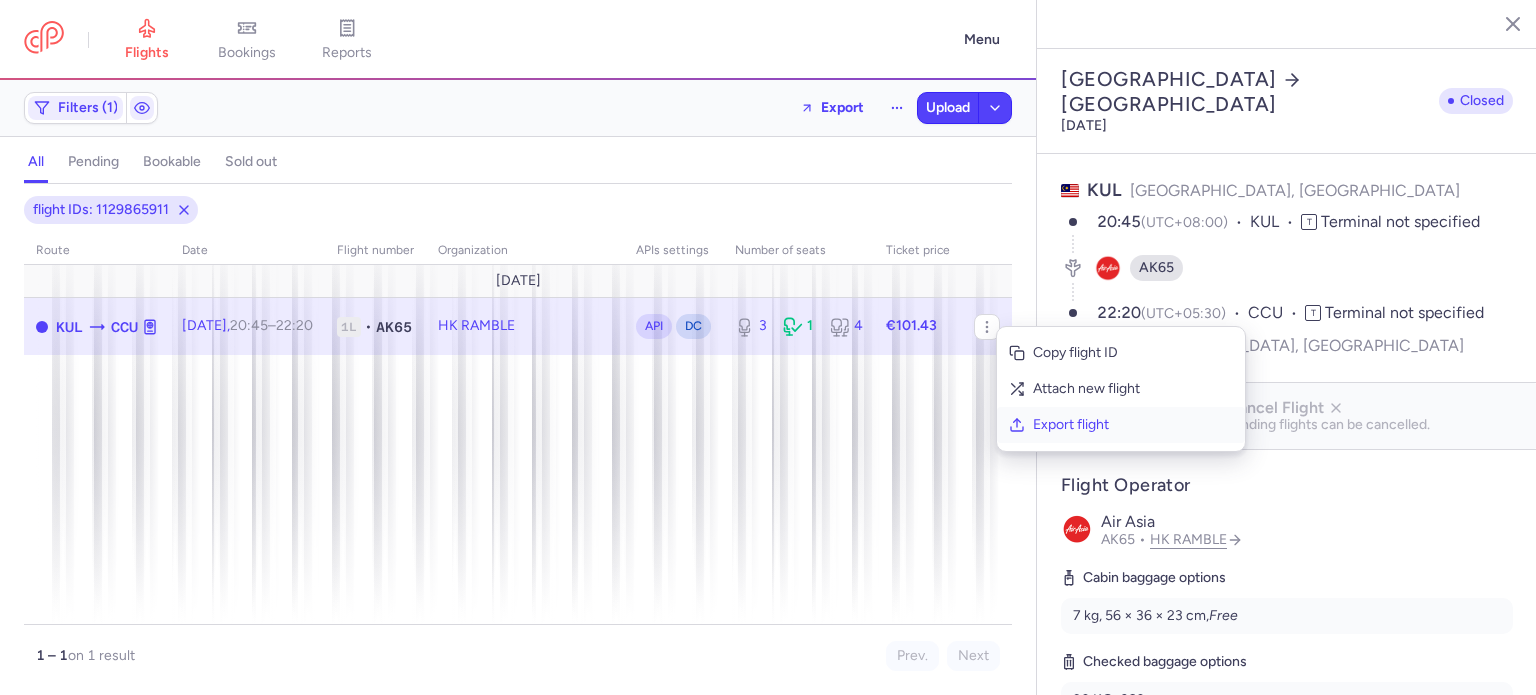 click on "Export flight" at bounding box center (1133, 425) 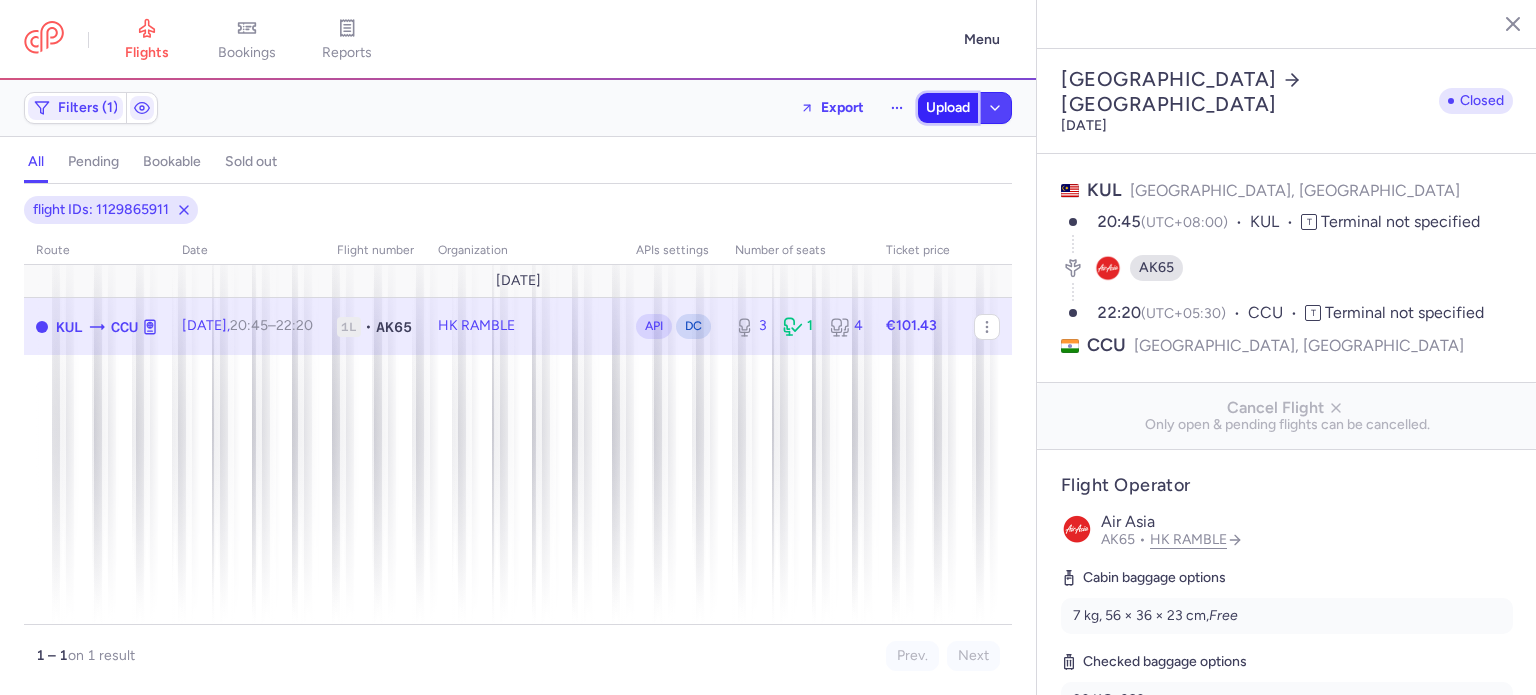 click on "Upload" at bounding box center (948, 108) 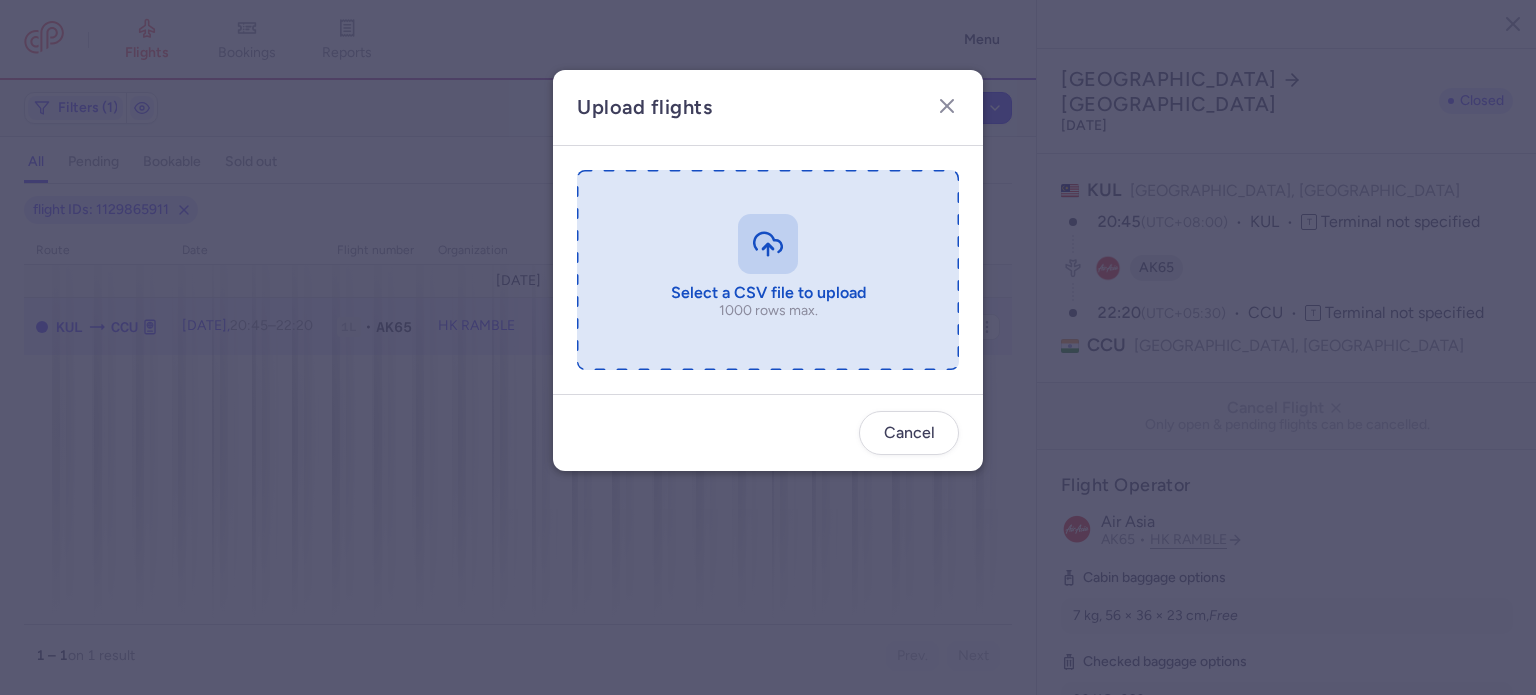 click at bounding box center (768, 270) 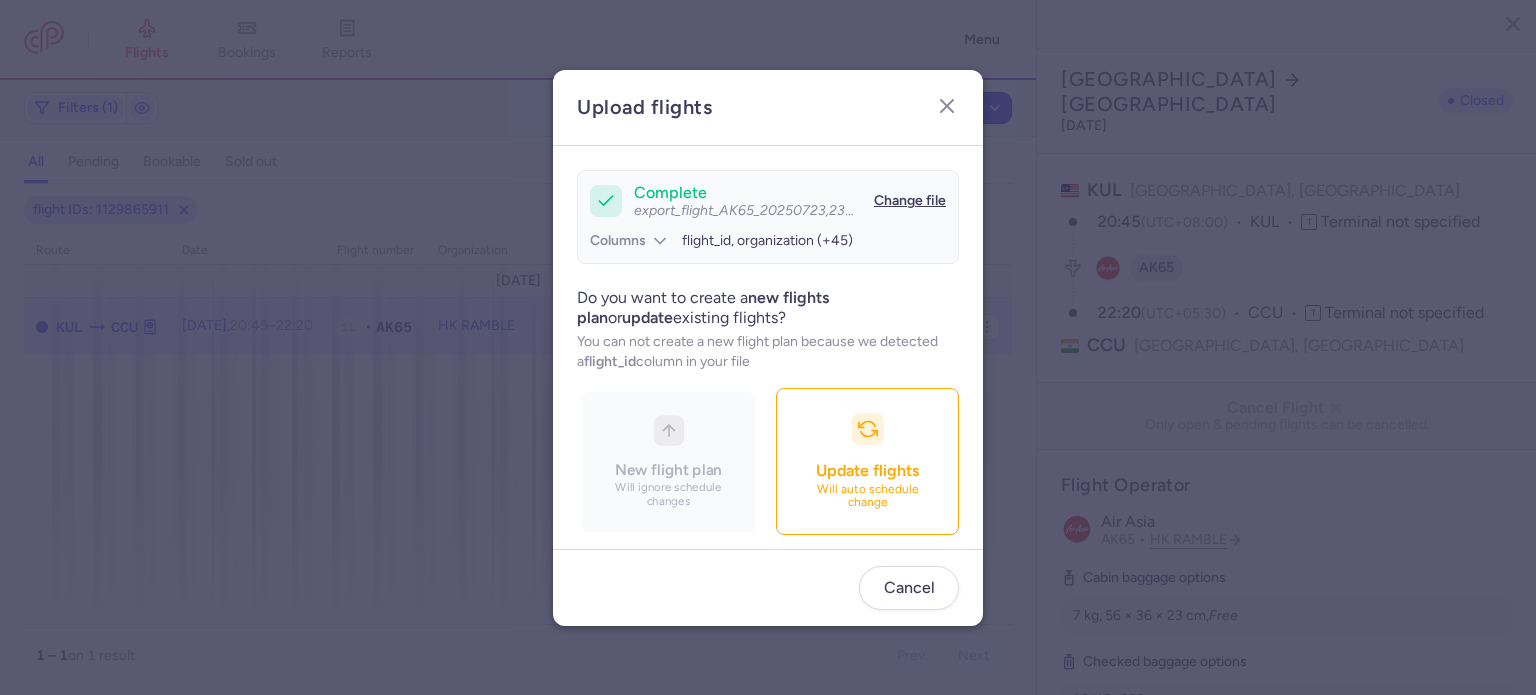 scroll, scrollTop: 172, scrollLeft: 0, axis: vertical 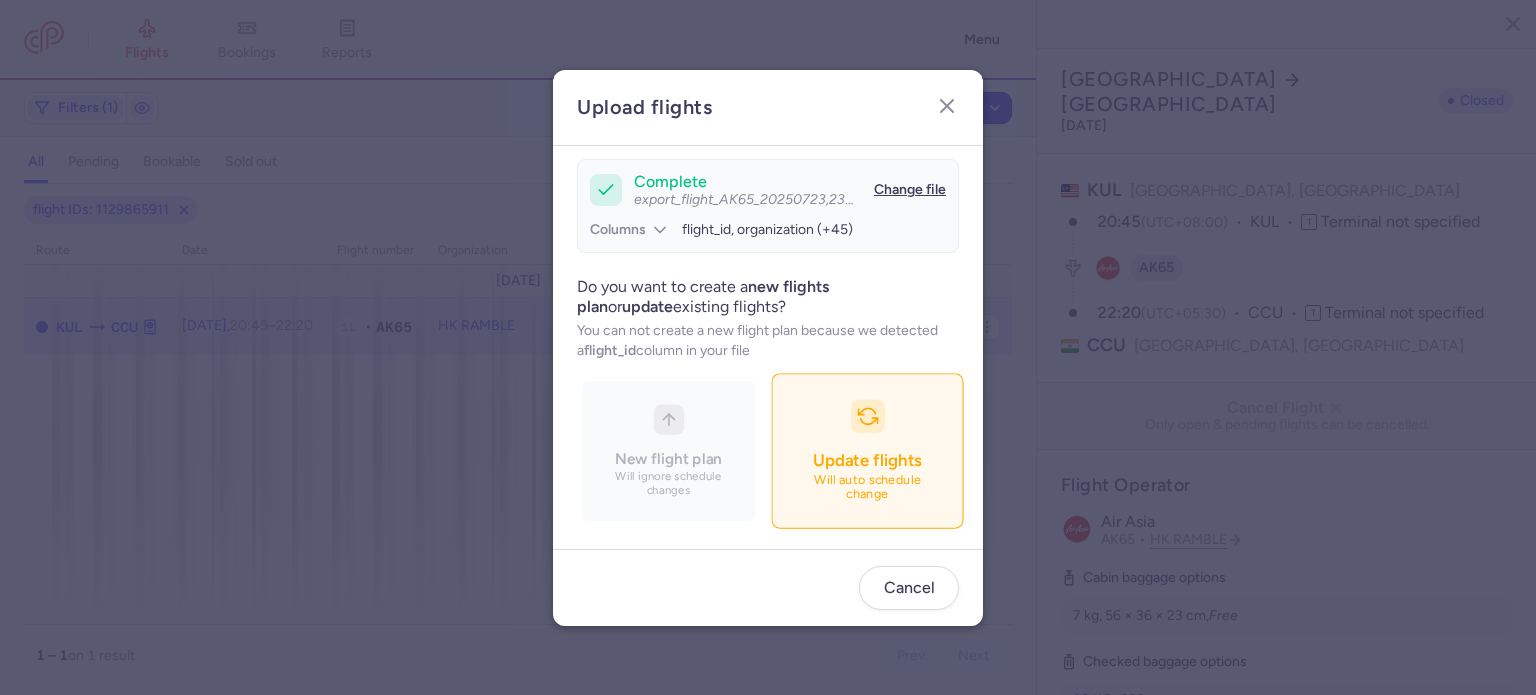 click on "Update flights" at bounding box center [867, 460] 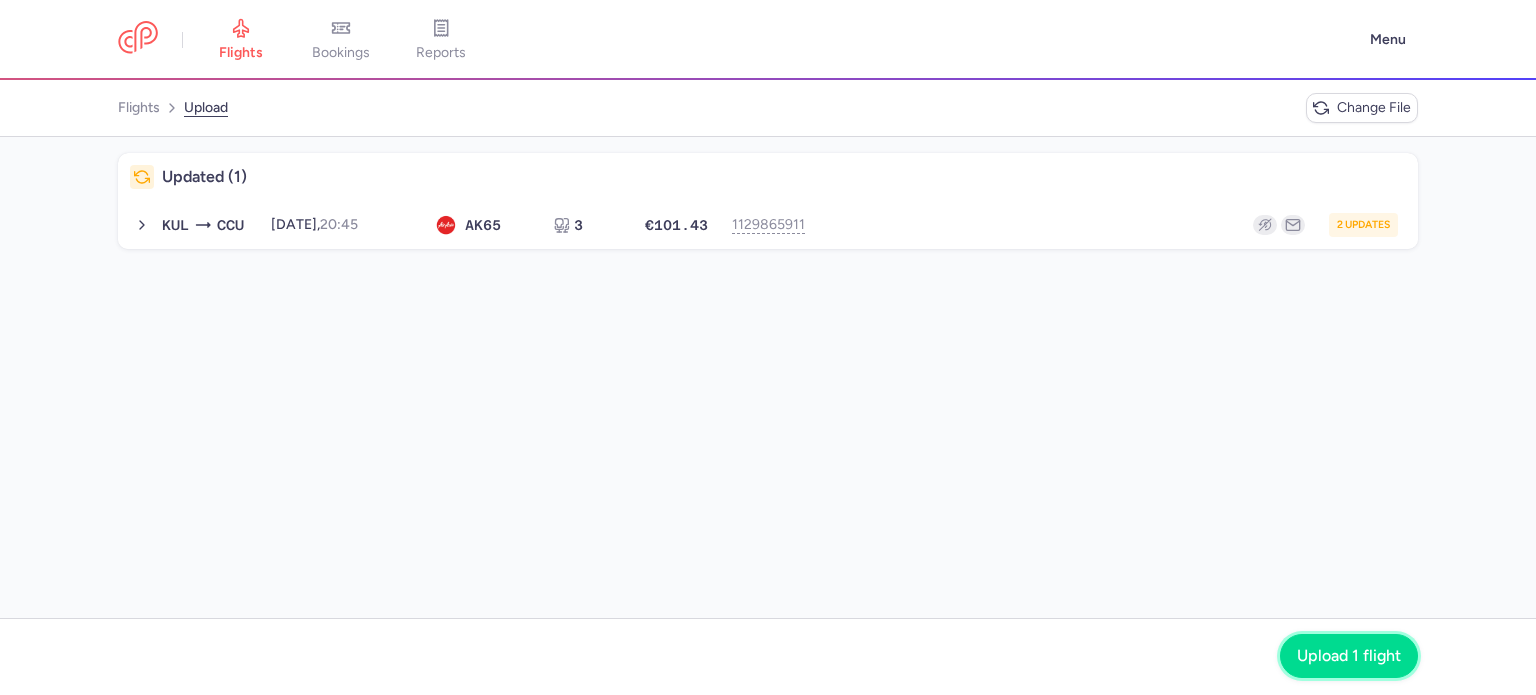 click on "Upload 1 flight" 